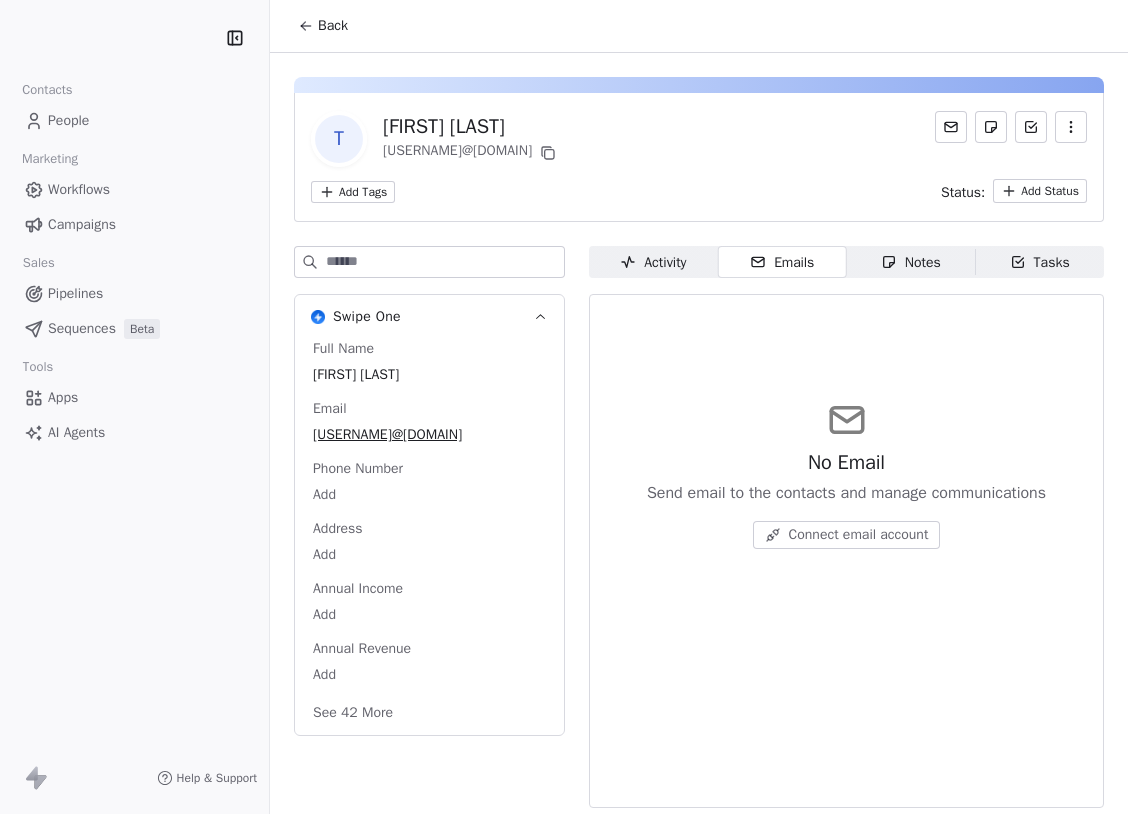 scroll, scrollTop: 0, scrollLeft: 0, axis: both 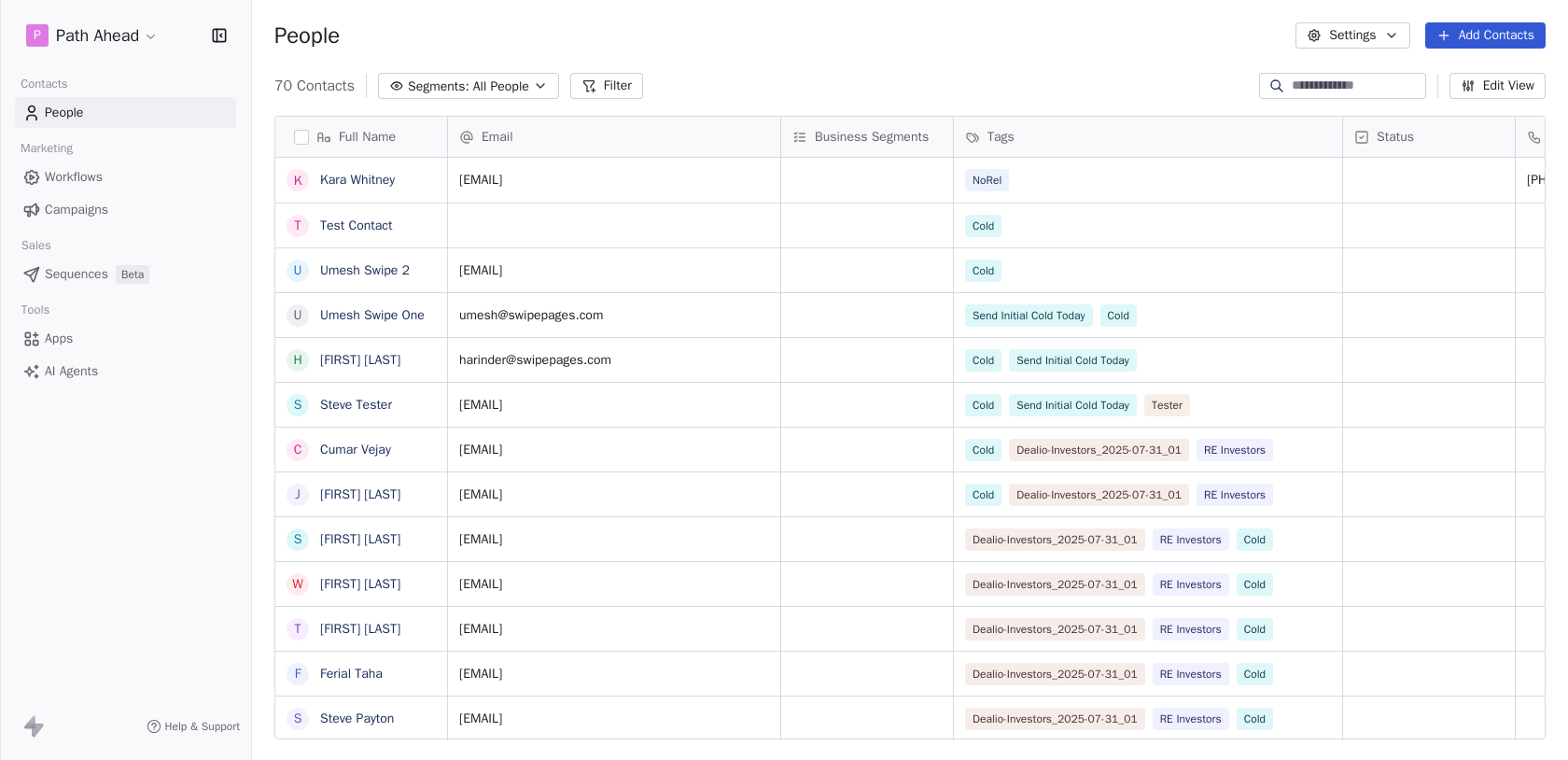 click on "P Path Ahead Contacts People Marketing Workflows Campaigns Sales Sequences Beta Tools Apps AI Agents Help & Support People Settings  Add Contacts 70 Contacts Segments: All People Filter  Edit View Tag Add to Sequence Export Full Name K Kara Whitney T Test Contact U Umesh Swipe 2 U Umesh Swipe One H Harinder Kaur S Steve Tester C Cumar Vejay J John Gaines S Sonia Ardon W Wendell Johnson T Tamar Taylor F Ferial Taha S Steve Payton S Steve Bertucci S Sidney Anderson C Cheryl Mushatt S Stephen Bertucci S Sandra Stephens S Sandra Armstrong J Jeff Carney R Robert Witkowski A Abie Skinner A Allison Fontana A Ashley Thomas A Alex Binder N Noah Moore G George Hodges M Morad Fakhrai R Rich Moore M Mamoun Taha M Mark Freeman M Medhat Ibrahim F Floyd Chauvin Email Business Segments Tags Status Phone Number k@23equity.com NoRel (818) 457-7888 Cold royanosh786@gmail.com Cold umesh@swipepages.com Send Initial Cold Today Cold harinder@swipepages.com Cold Send Initial Cold Today steve@ninjalawns.com Cold Tester Cold Cold" at bounding box center (784, 380) 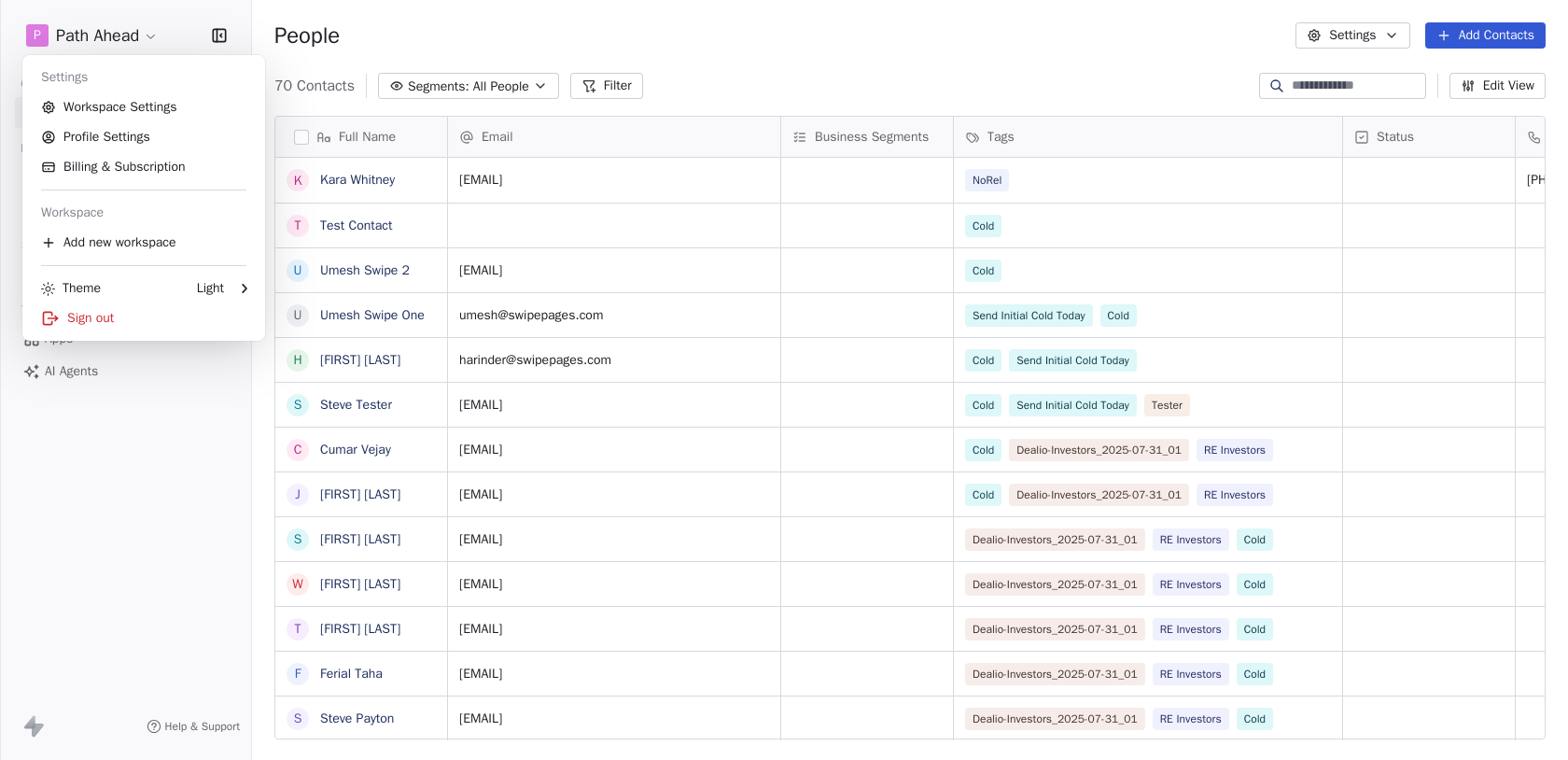 click on "P Path Ahead Contacts People Marketing Workflows Campaigns Sales Sequences Beta Tools Apps AI Agents Help & Support People Settings  Add Contacts 70 Contacts Segments: All People Filter  Edit View Tag Add to Sequence Export Full Name K Kara Whitney T Test Contact U Umesh Swipe 2 U Umesh Swipe One H Harinder Kaur S Steve Tester C Cumar Vejay J John Gaines S Sonia Ardon W Wendell Johnson T Tamar Taylor F Ferial Taha S Steve Payton S Steve Bertucci S Sidney Anderson C Cheryl Mushatt S Stephen Bertucci S Sandra Stephens S Sandra Armstrong J Jeff Carney R Robert Witkowski A Abie Skinner A Allison Fontana A Ashley Thomas A Alex Binder N Noah Moore G George Hodges M Morad Fakhrai R Rich Moore M Mamoun Taha M Mark Freeman M Medhat Ibrahim F Floyd Chauvin Email Business Segments Tags Status Phone Number k@23equity.com NoRel (818) 457-7888 Cold royanosh786@gmail.com Cold umesh@swipepages.com Send Initial Cold Today Cold harinder@swipepages.com Cold Send Initial Cold Today steve@ninjalawns.com Cold Tester Cold Cold" at bounding box center (784, 380) 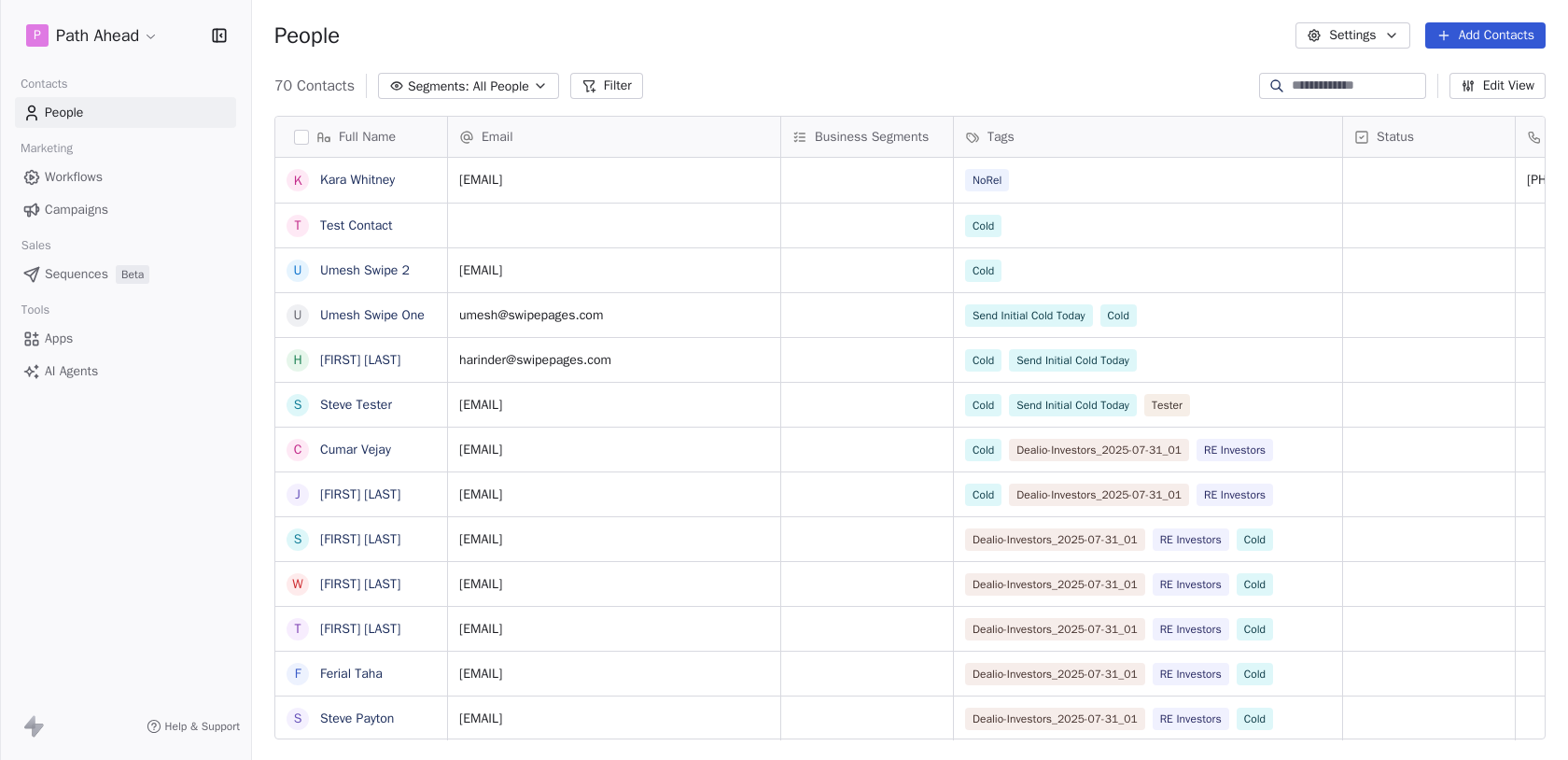 click on "People Settings  Add Contacts" at bounding box center (910, 35) 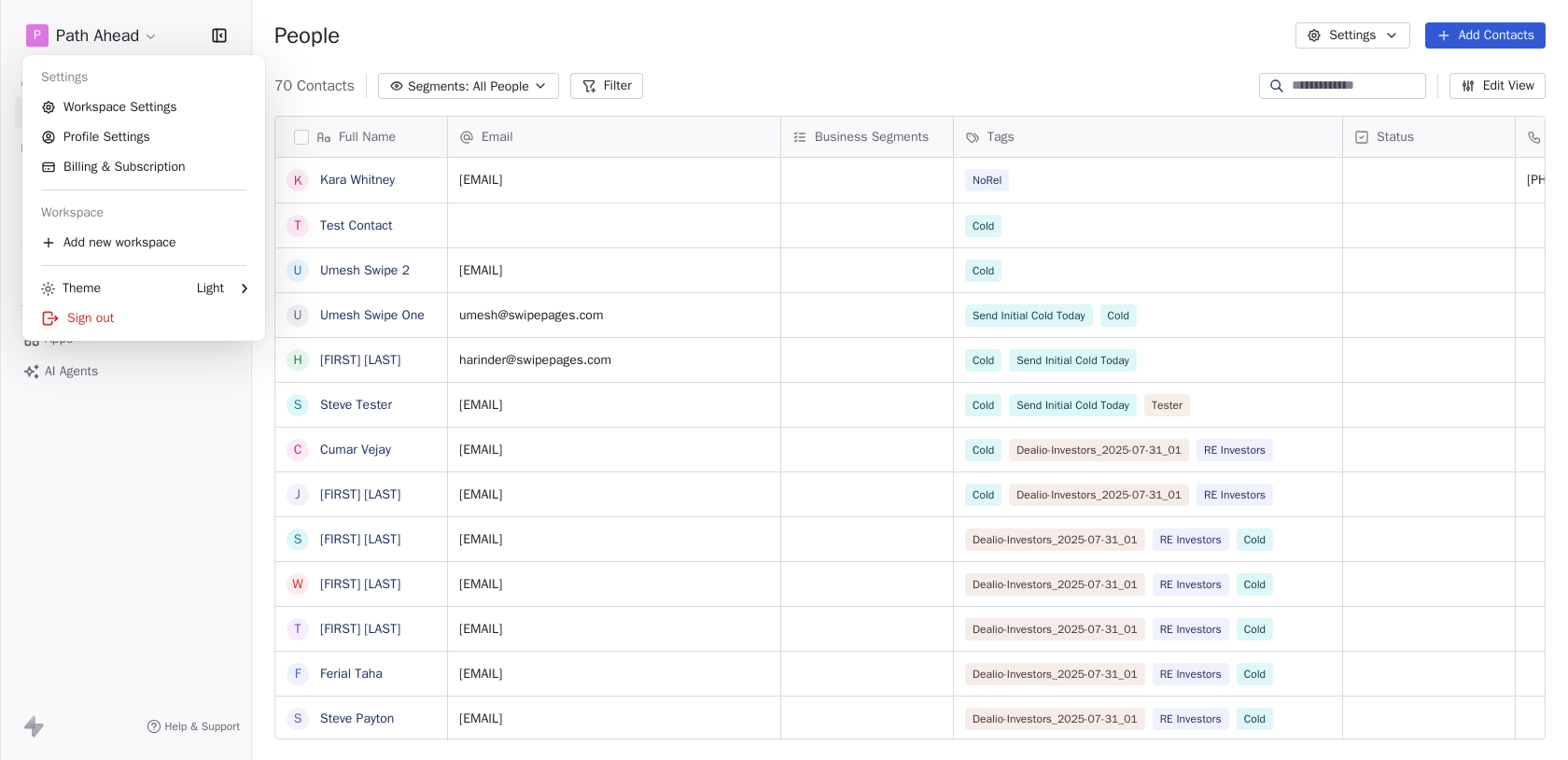 click on "P Path Ahead Contacts People Marketing Workflows Campaigns Sales Sequences Beta Tools Apps AI Agents Help & Support People Settings  Add Contacts 70 Contacts Segments: All People Filter  Edit View Tag Add to Sequence Export Full Name K Kara Whitney T Test Contact U Umesh Swipe 2 U Umesh Swipe One H Harinder Kaur S Steve Tester C Cumar Vejay J John Gaines S Sonia Ardon W Wendell Johnson T Tamar Taylor F Ferial Taha S Steve Payton S Steve Bertucci S Sidney Anderson C Cheryl Mushatt S Stephen Bertucci S Sandra Stephens S Sandra Armstrong J Jeff Carney R Robert Witkowski A Abie Skinner A Allison Fontana A Ashley Thomas A Alex Binder N Noah Moore G George Hodges M Morad Fakhrai R Rich Moore M Mamoun Taha M Mark Freeman M Medhat Ibrahim F Floyd Chauvin Email Business Segments Tags Status Phone Number k@23equity.com NoRel (818) 457-7888 Cold royanosh786@gmail.com Cold umesh@swipepages.com Send Initial Cold Today Cold harinder@swipepages.com Cold Send Initial Cold Today steve@ninjalawns.com Cold Tester Cold Cold" at bounding box center [784, 380] 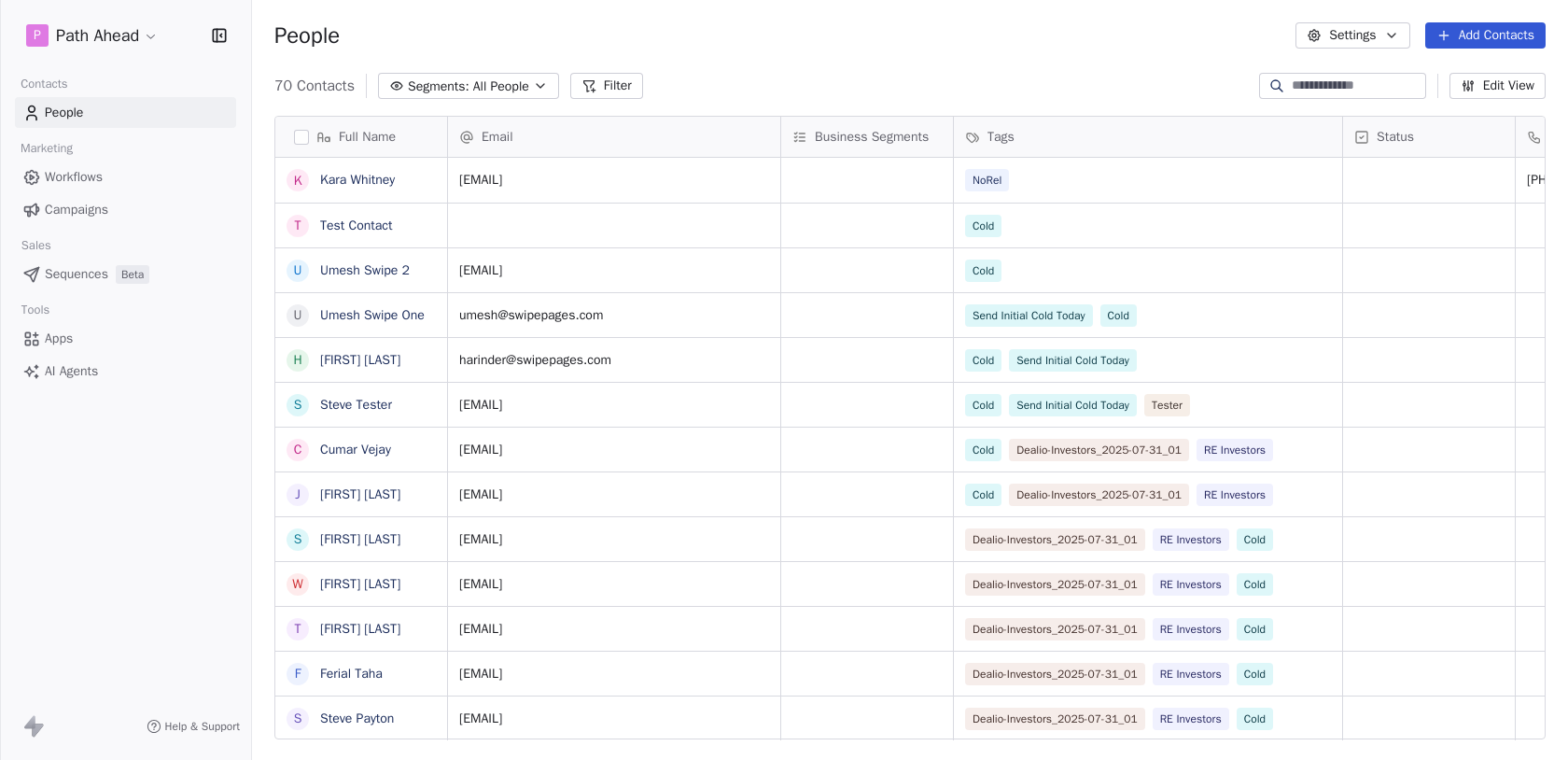 click on "P Path Ahead Contacts People Marketing Workflows Campaigns Sales Sequences Beta Tools Apps AI Agents Help & Support People Settings  Add Contacts 70 Contacts Segments: All People Filter  Edit View Tag Add to Sequence Export Full Name K Kara Whitney T Test Contact U Umesh Swipe 2 U Umesh Swipe One H Harinder Kaur S Steve Tester C Cumar Vejay J John Gaines S Sonia Ardon W Wendell Johnson T Tamar Taylor F Ferial Taha S Steve Payton S Steve Bertucci S Sidney Anderson C Cheryl Mushatt S Stephen Bertucci S Sandra Stephens S Sandra Armstrong J Jeff Carney R Robert Witkowski A Abie Skinner A Allison Fontana A Ashley Thomas A Alex Binder N Noah Moore G George Hodges M Morad Fakhrai R Rich Moore M Mamoun Taha M Mark Freeman M Medhat Ibrahim F Floyd Chauvin Email Business Segments Tags Status Phone Number k@23equity.com NoRel (818) 457-7888 Cold royanosh786@gmail.com Cold umesh@swipepages.com Send Initial Cold Today Cold harinder@swipepages.com Cold Send Initial Cold Today steve@ninjalawns.com Cold Tester Cold Cold" at bounding box center (784, 380) 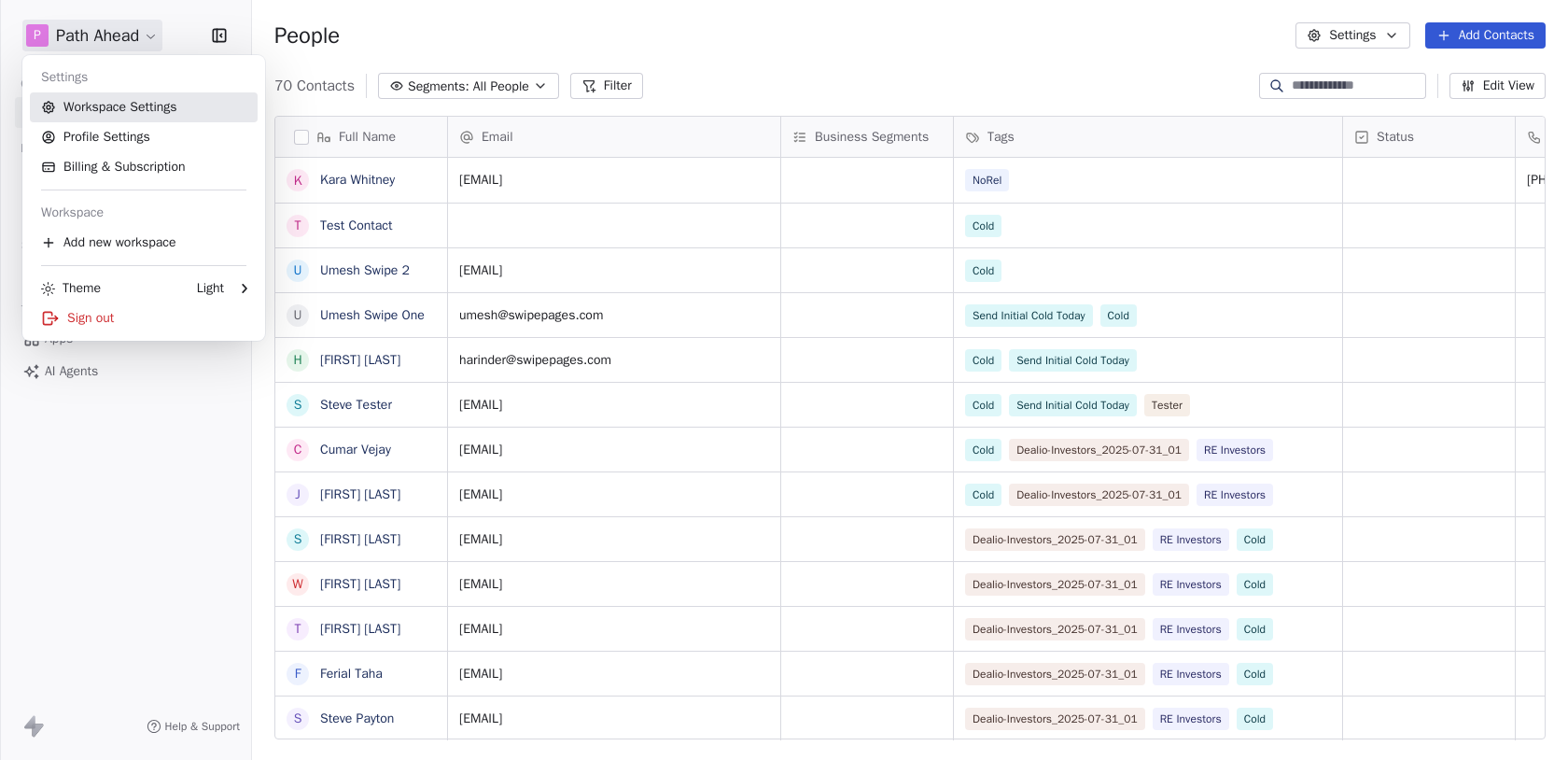 click on "Workspace Settings" at bounding box center [144, 107] 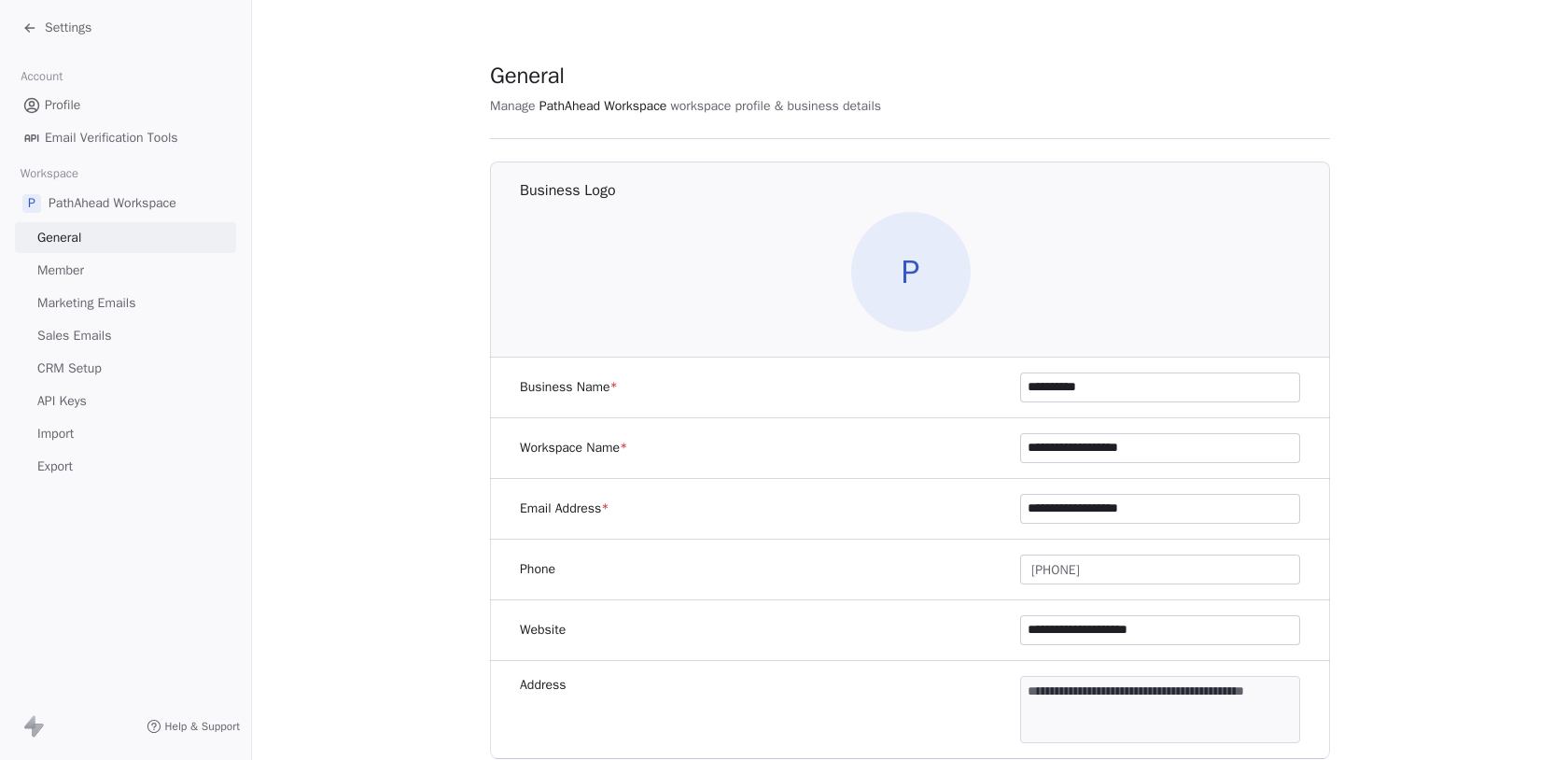 click on "Sales Emails" at bounding box center [74, 335] 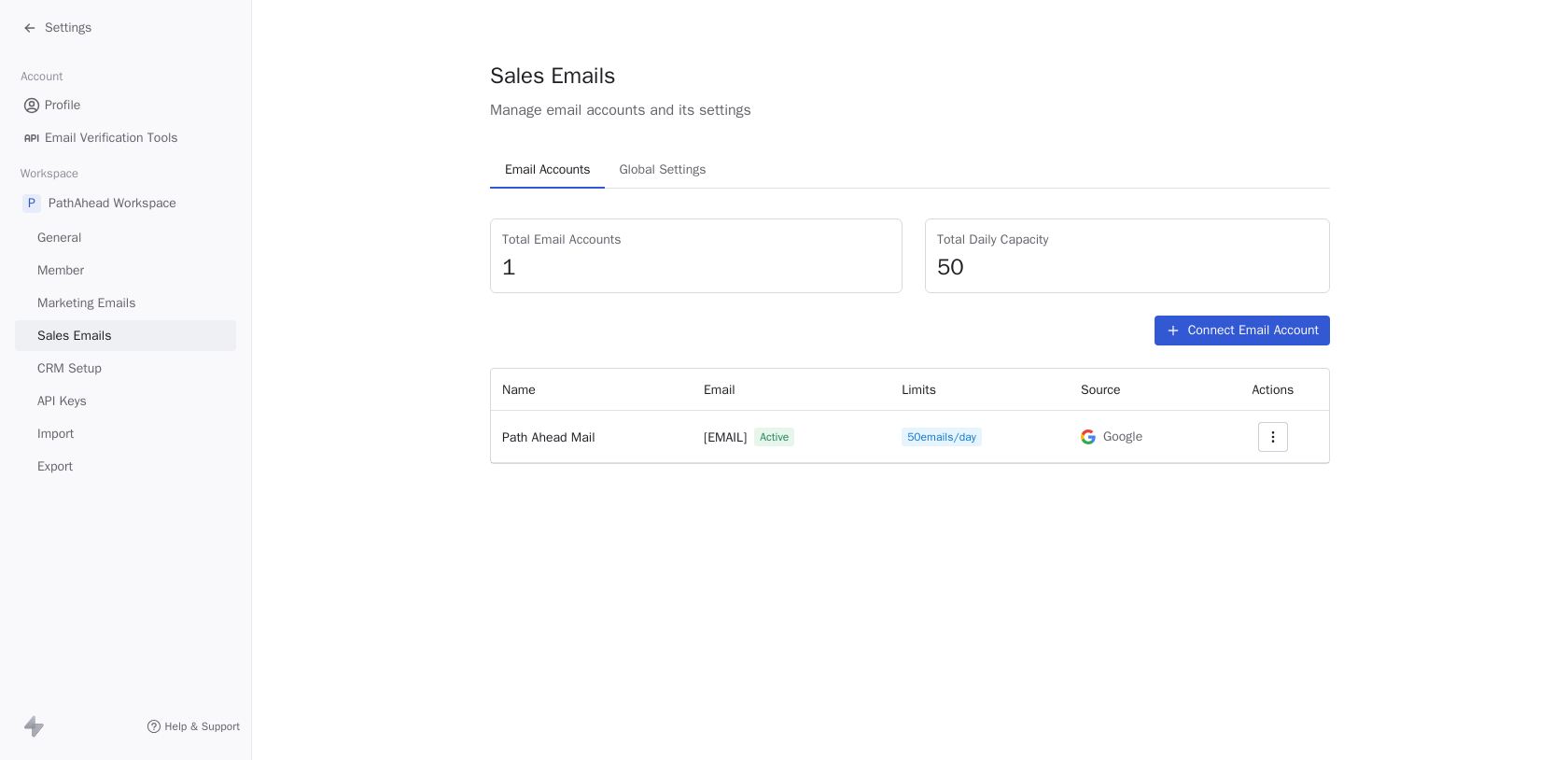 click on "Settings" at bounding box center [68, 28] 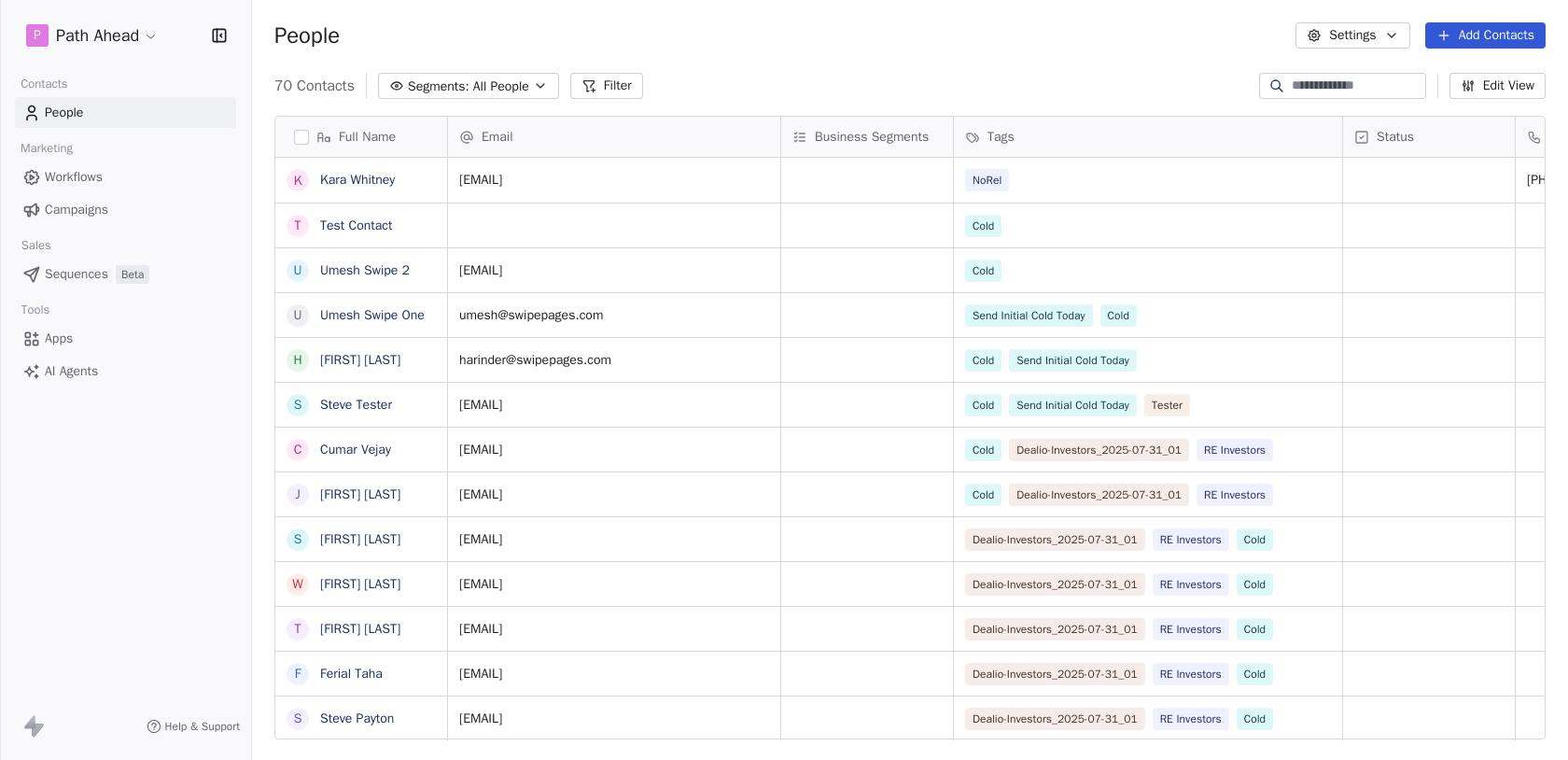 scroll, scrollTop: 0, scrollLeft: 1, axis: horizontal 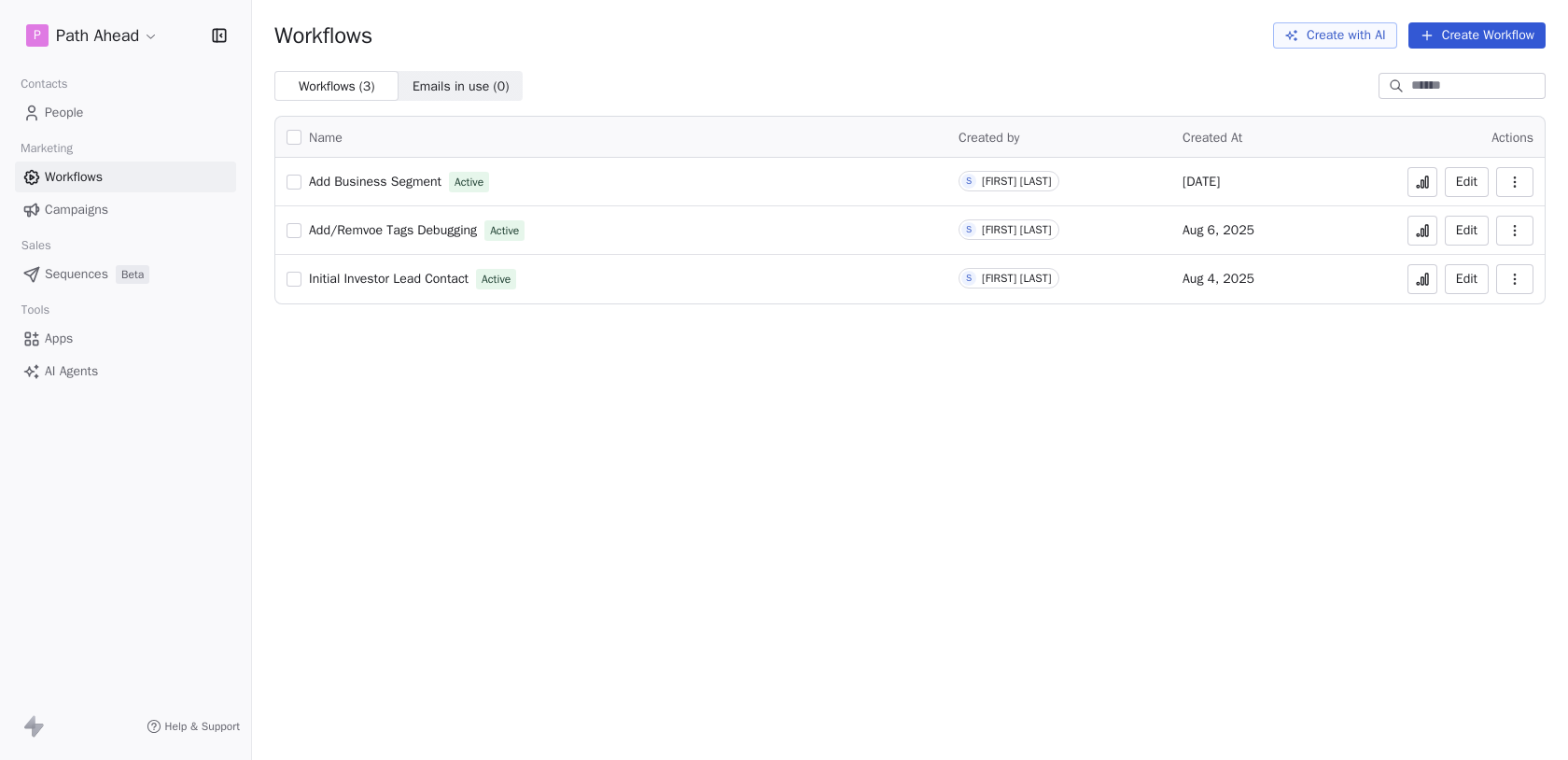 click on "Add Business Segment" at bounding box center [375, 181] 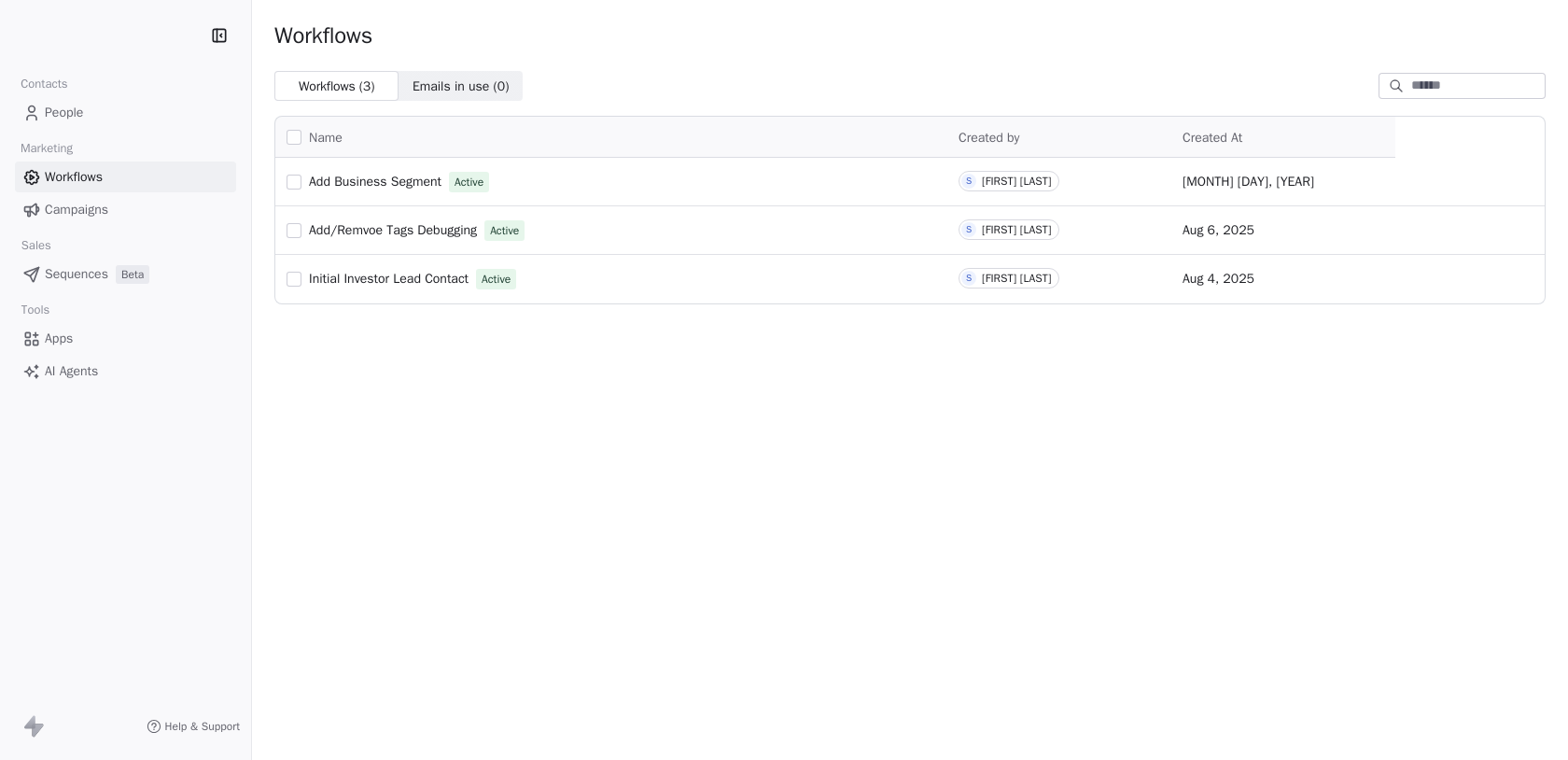 scroll, scrollTop: 0, scrollLeft: 0, axis: both 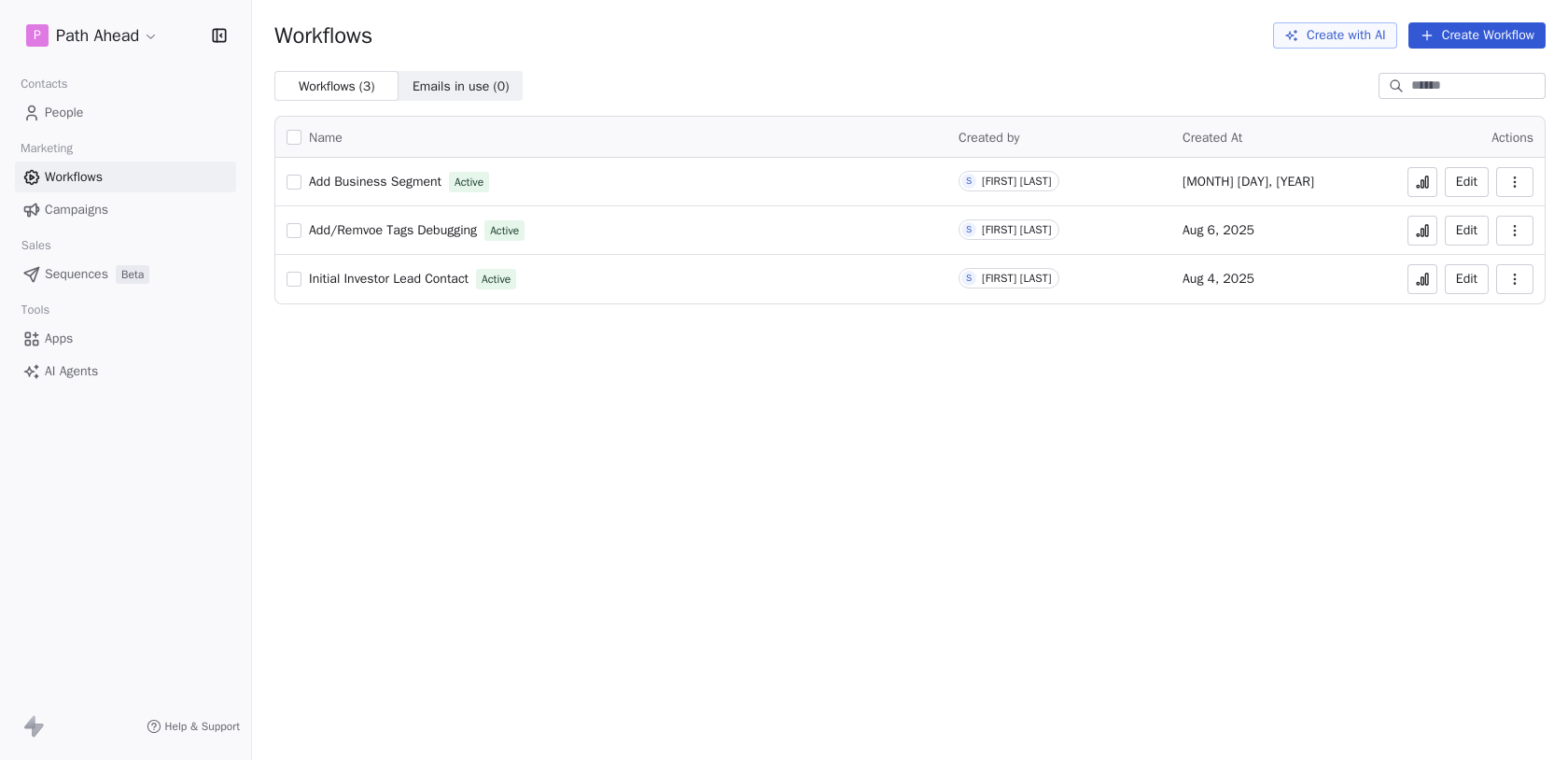 click on "Add/Remvoe Tags Debugging Active" at bounding box center [611, 231] 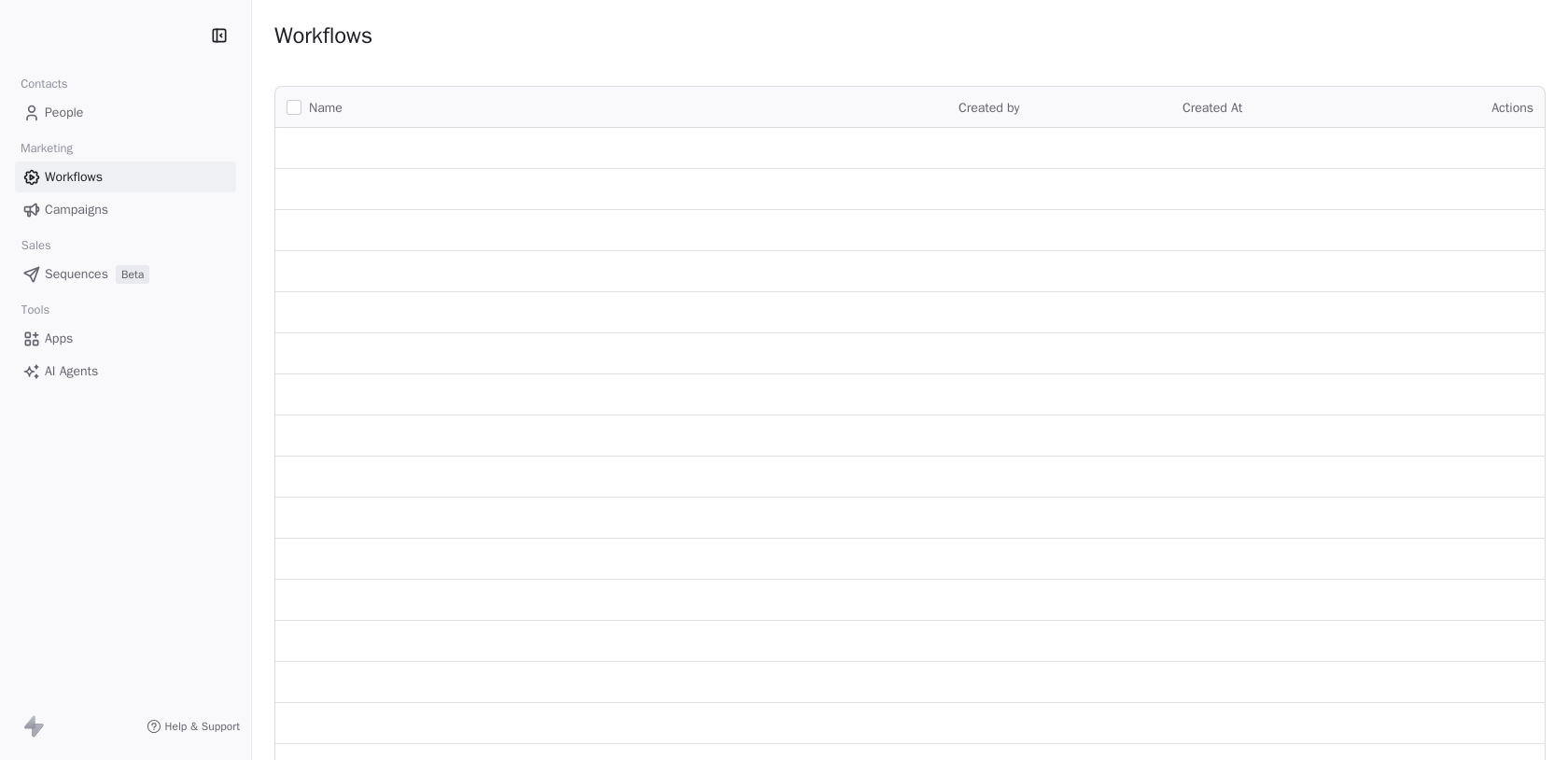 scroll, scrollTop: 0, scrollLeft: 0, axis: both 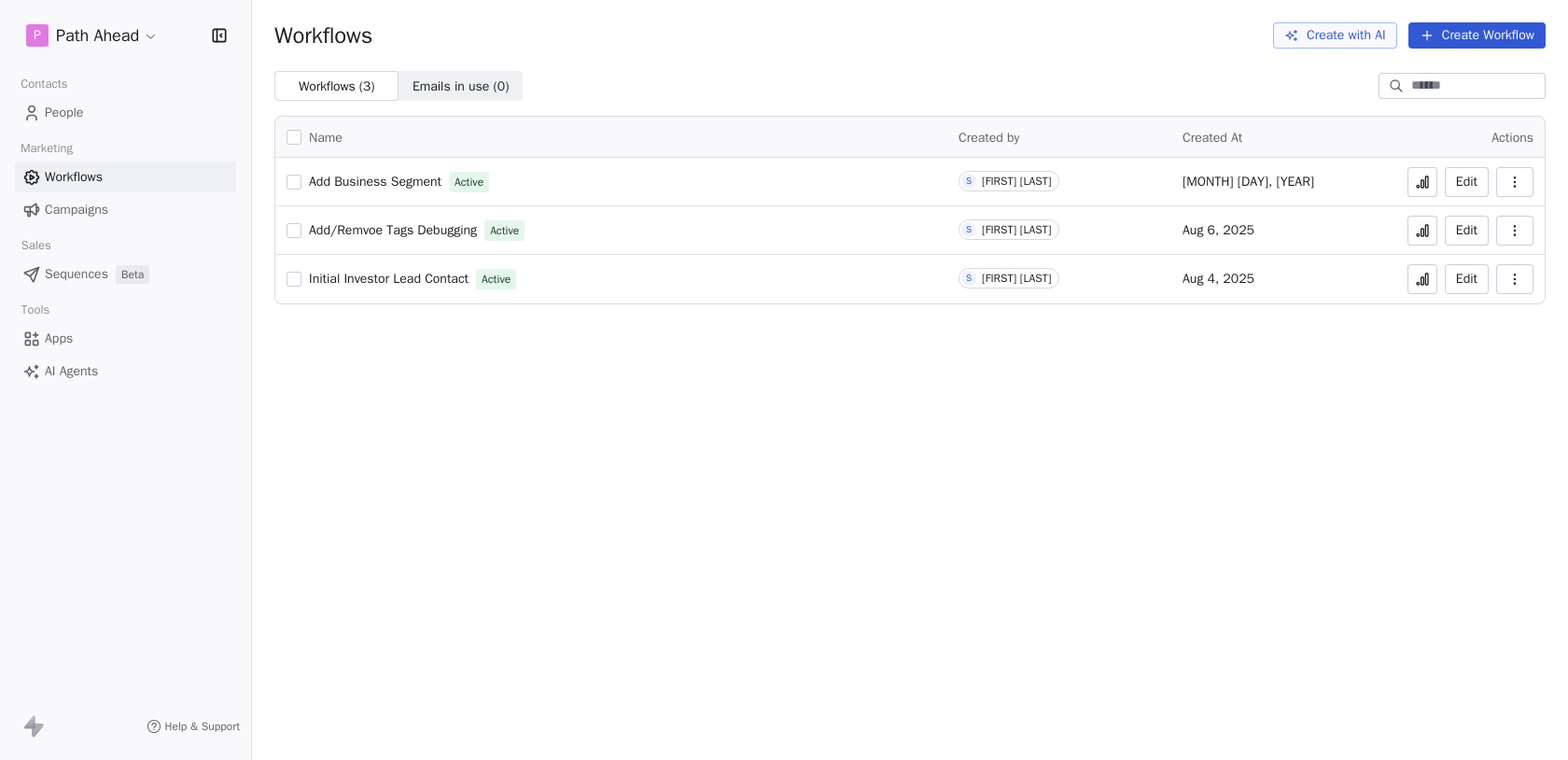 click on "Initial Investor Lead Contact" at bounding box center [388, 278] 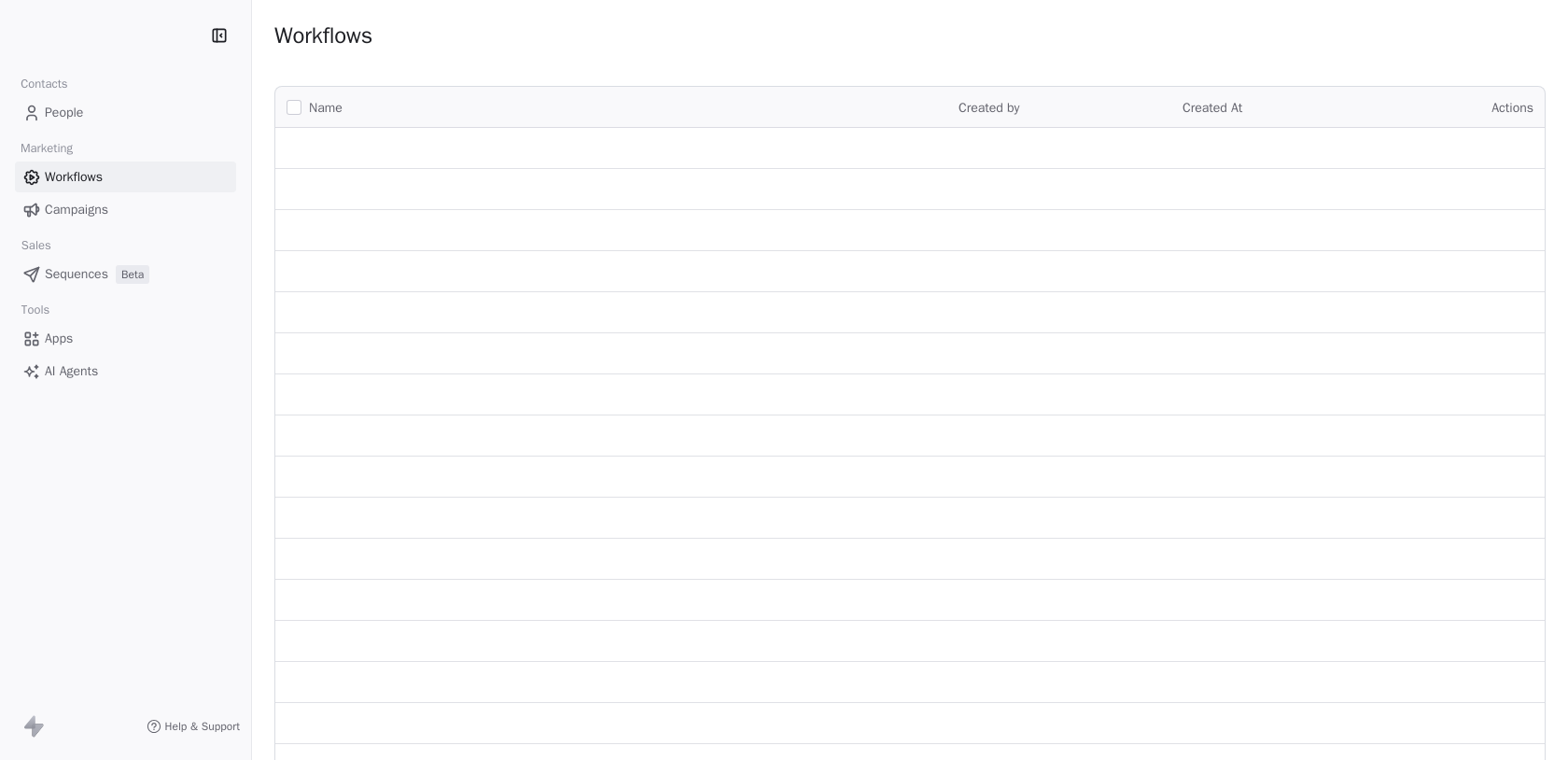 scroll, scrollTop: 0, scrollLeft: 0, axis: both 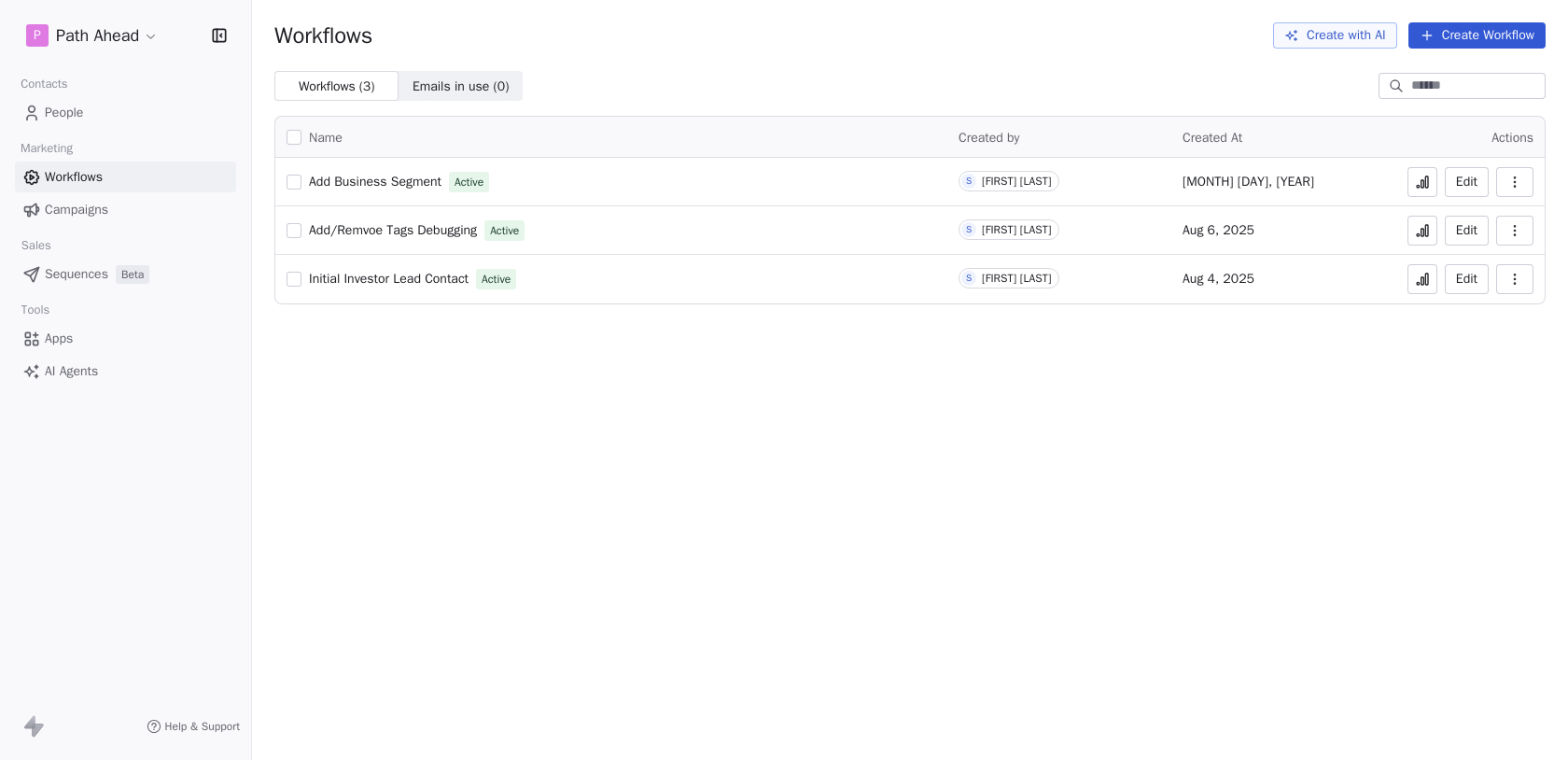 click on "P Path Ahead Contacts People Marketing Workflows Campaigns Sales Sequences Beta Tools Apps AI Agents Help & Support Workflows Create with AI Create Workflow Workflows ( 3 ) Workflows ( 3 ) Emails in use ( 0 ) Emails in use ( 0 ) Name Created by Created At Actions Add Business Segment Active S [FIRST] [LAST] [MONTH] [DAY], [YEAR] Edit Add/Remvoe Tags Debugging Active S [FIRST] [LAST] [MONTH] [DAY], [YEAR] Edit Initial Investor Lead Contact Active S [FIRST] [LAST] [MONTH] [DAY], [YEAR] Edit" at bounding box center (784, 380) 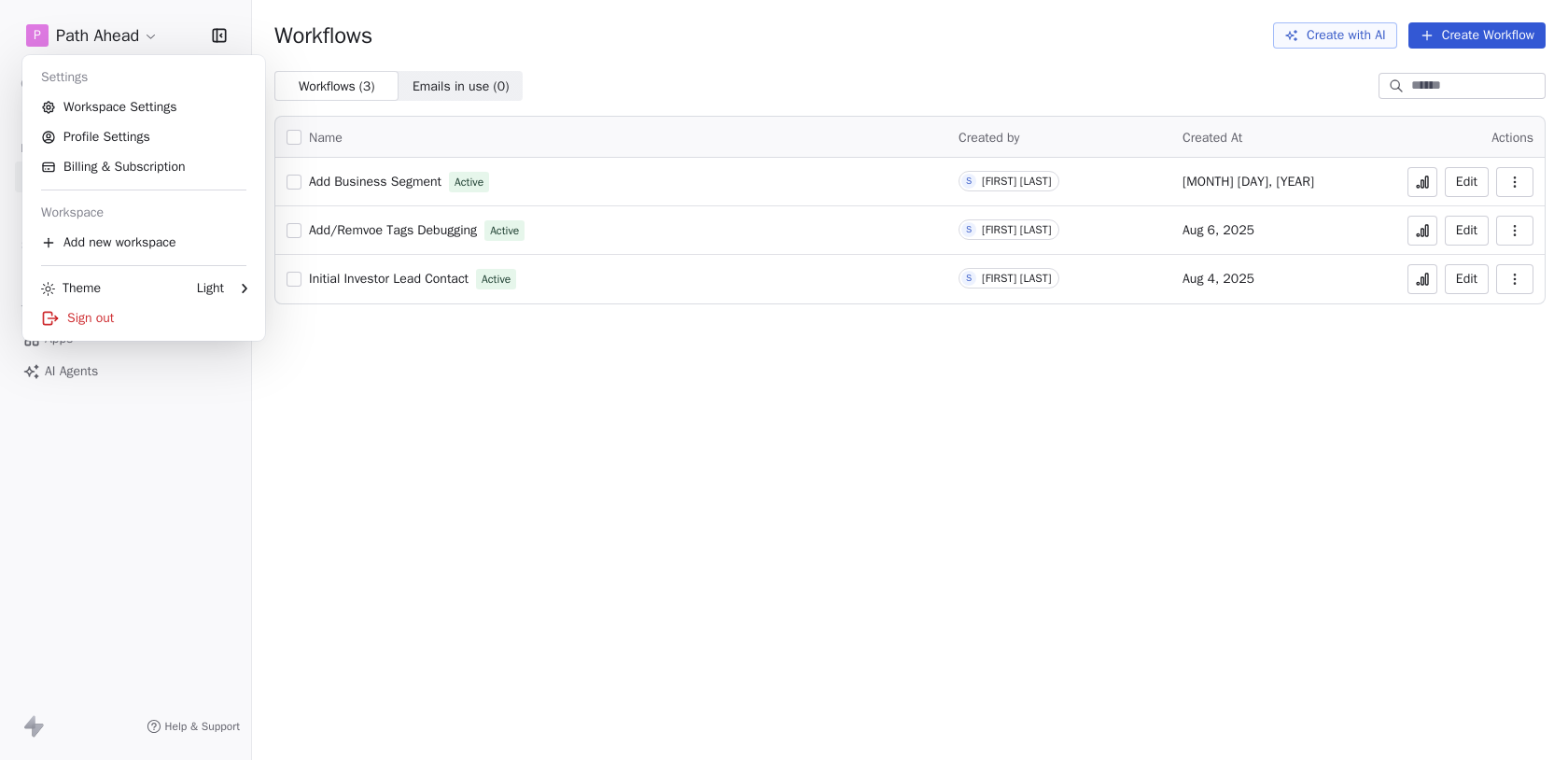 click on "P Path Ahead Contacts People Marketing Workflows Campaigns Sales Sequences Beta Tools Apps AI Agents Help & Support Workflows  Create with AI  Create Workflow Workflows ( 3 ) Workflows ( 3 ) Emails in use ( 0 ) Emails in use ( 0 ) Name Created by Created At Actions Add Business Segment Active S Steve Cowart Aug 8, 2025 Edit Add/Remvoe Tags Debugging Active S Steve Cowart Aug 6, 2025 Edit Initial Investor Lead Contact Active S Steve Cowart Aug 4, 2025 Edit   Settings Workspace Settings Profile Settings Billing & Subscription   Workspace Add new workspace Theme Light Sign out" at bounding box center [784, 380] 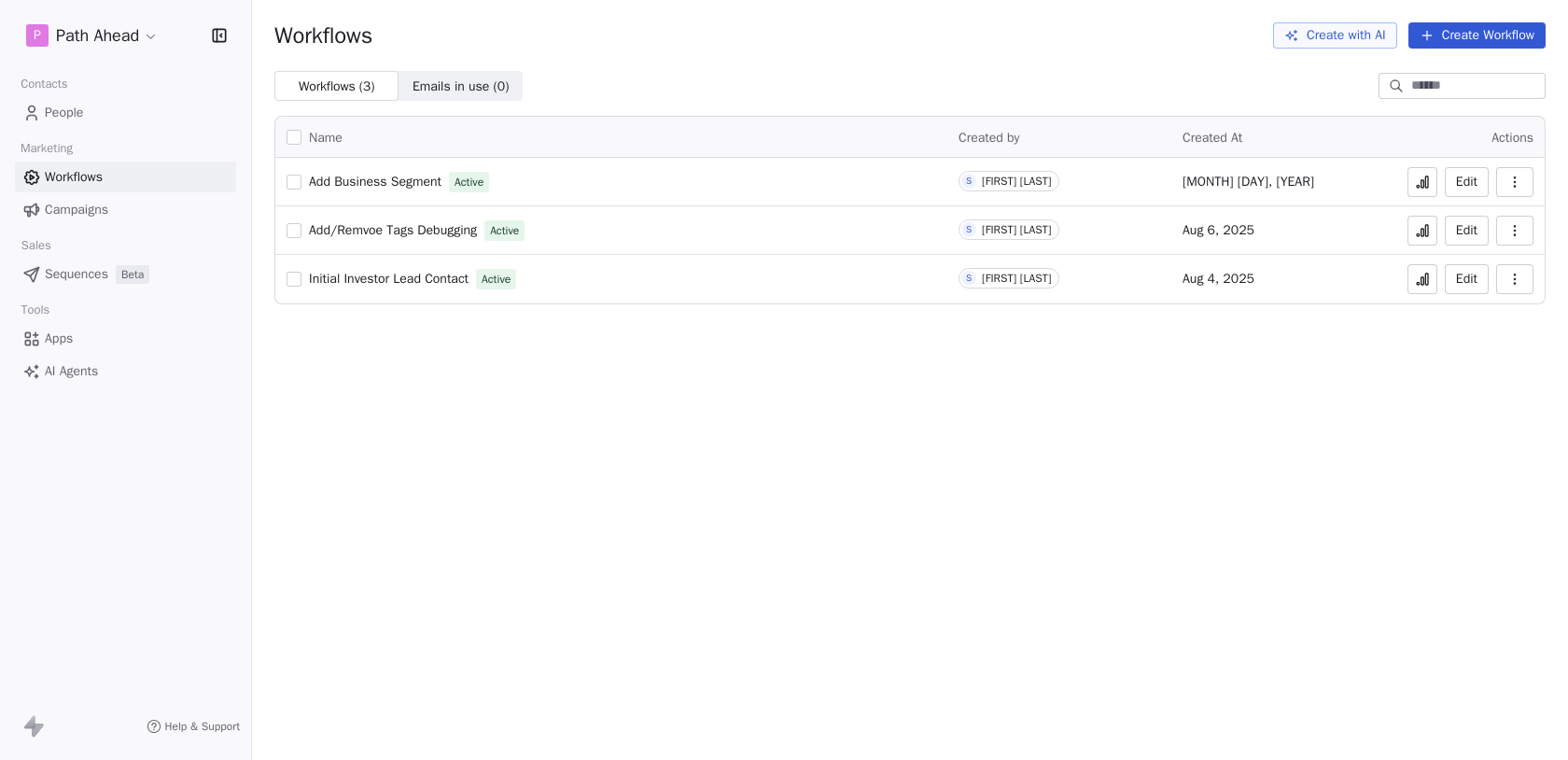 click 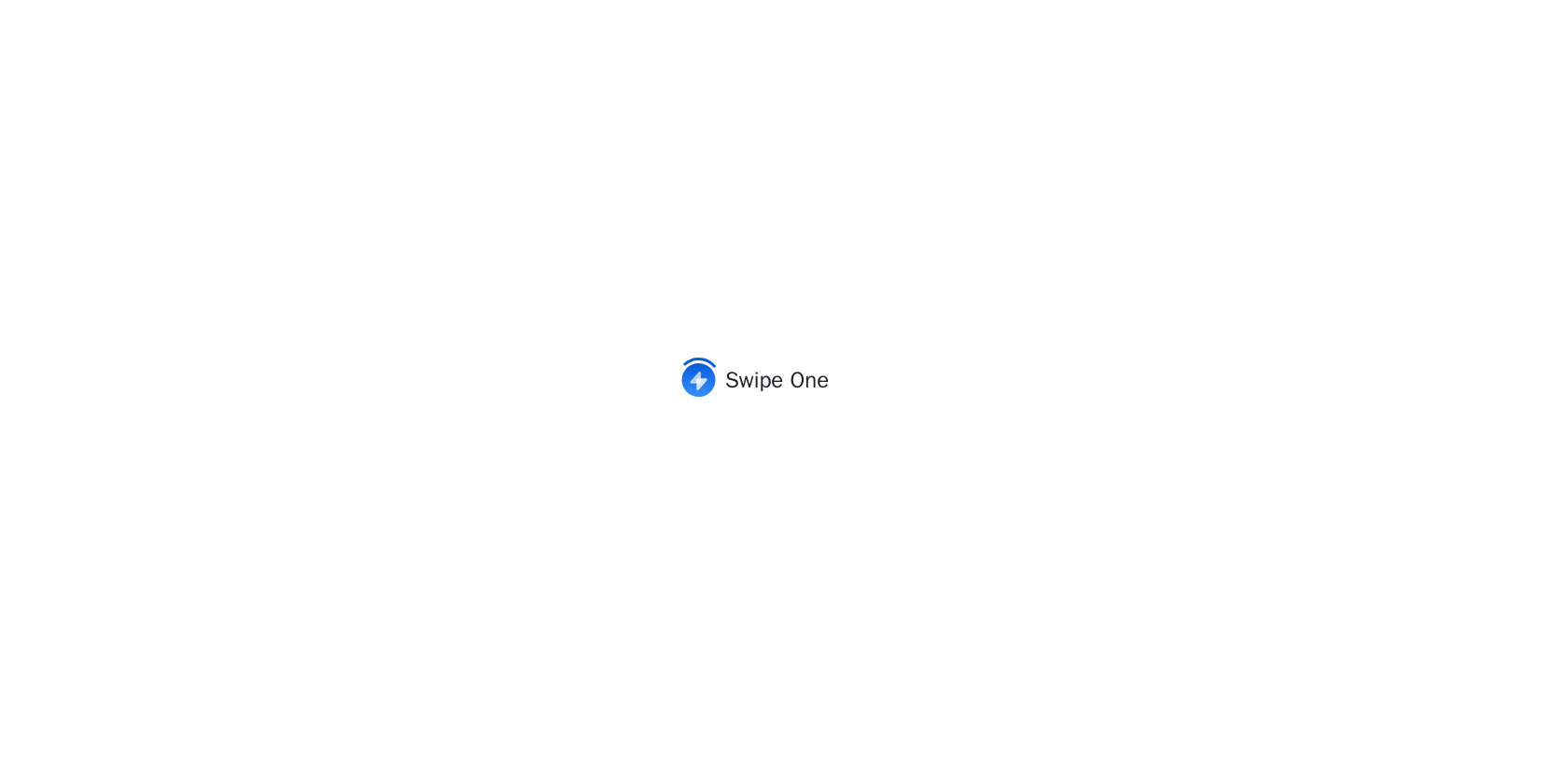 scroll, scrollTop: 0, scrollLeft: 0, axis: both 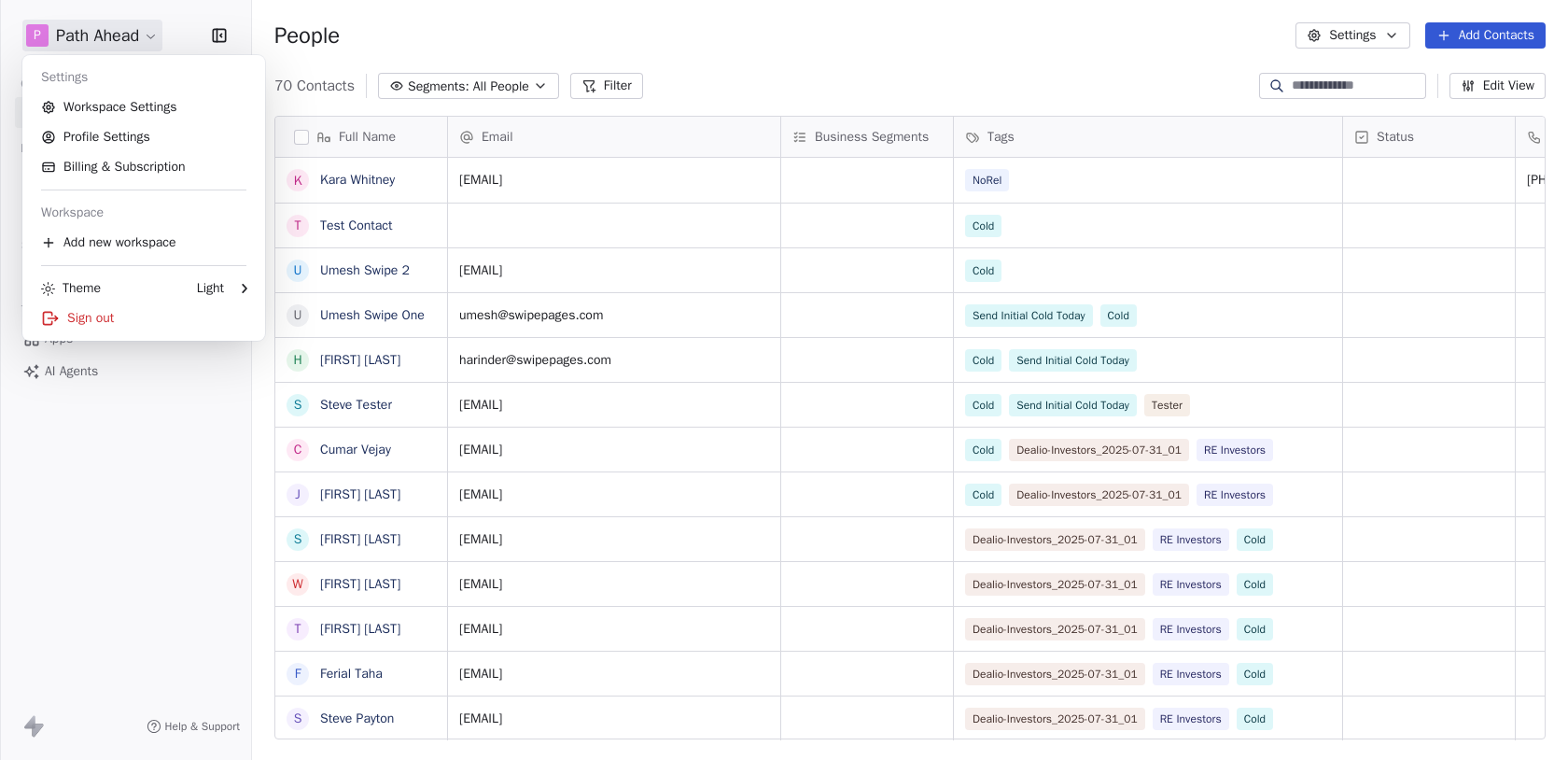 click on "P Path Ahead Contacts People Marketing Workflows Campaigns Sales Sequences Beta Tools Apps AI Agents Help & Support People Settings  Add Contacts 70 Contacts Segments: All People Filter  Edit View Tag Add to Sequence Export Full Name K Kara Whitney T Test Contact U Umesh Swipe 2 U Umesh Swipe One H Harinder Kaur S Steve Tester C Cumar Vejay J John Gaines S Sonia Ardon W Wendell Johnson T Tamar Taylor F Ferial Taha S Steve Payton S Steve Bertucci S Sidney Anderson C Cheryl Mushatt S Stephen Bertucci S Sandra Stephens S Sandra Armstrong R Robert Witkowski J Jeff Carney A Abie Skinner A Allison Fontana A Ashley Thomas A Alex Binder N Noah Moore G George Hodges M Morad Fakhrai R Rich Moore M Mamoun Taha M Mark Freeman M Medhat Ibrahim F Floyd Chauvin Email Business Segments Tags Status Phone Number k@23equity.com NoRel (818) 457-7888 Cold royanosh786@gmail.com Cold umesh@swipepages.com Send Initial Cold Today Cold harinder@swipepages.com Cold Send Initial Cold Today steve@ninjalawns.com Cold Tester Cold Cold" at bounding box center (784, 380) 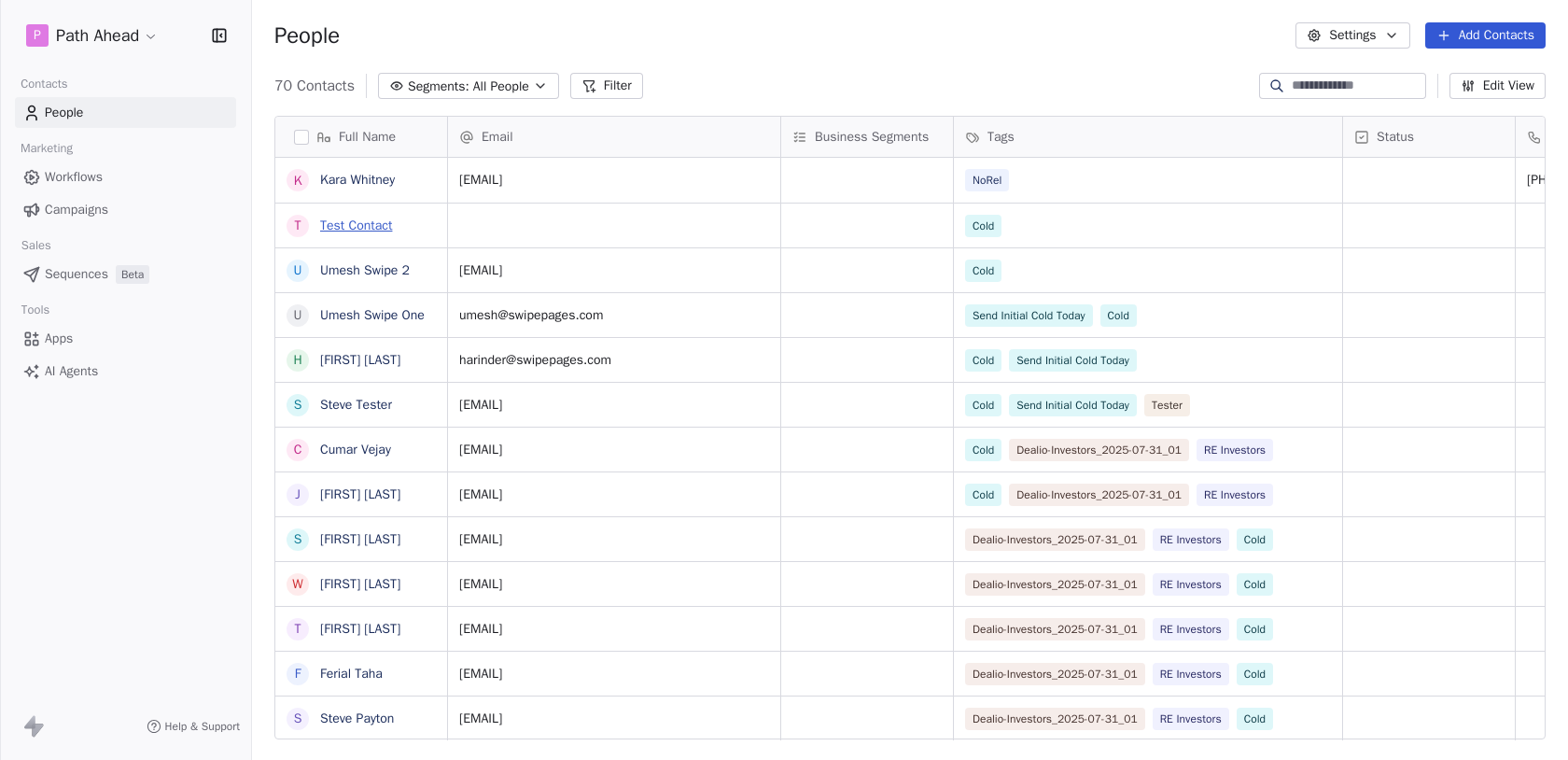 click on "Test Contact" at bounding box center [356, 225] 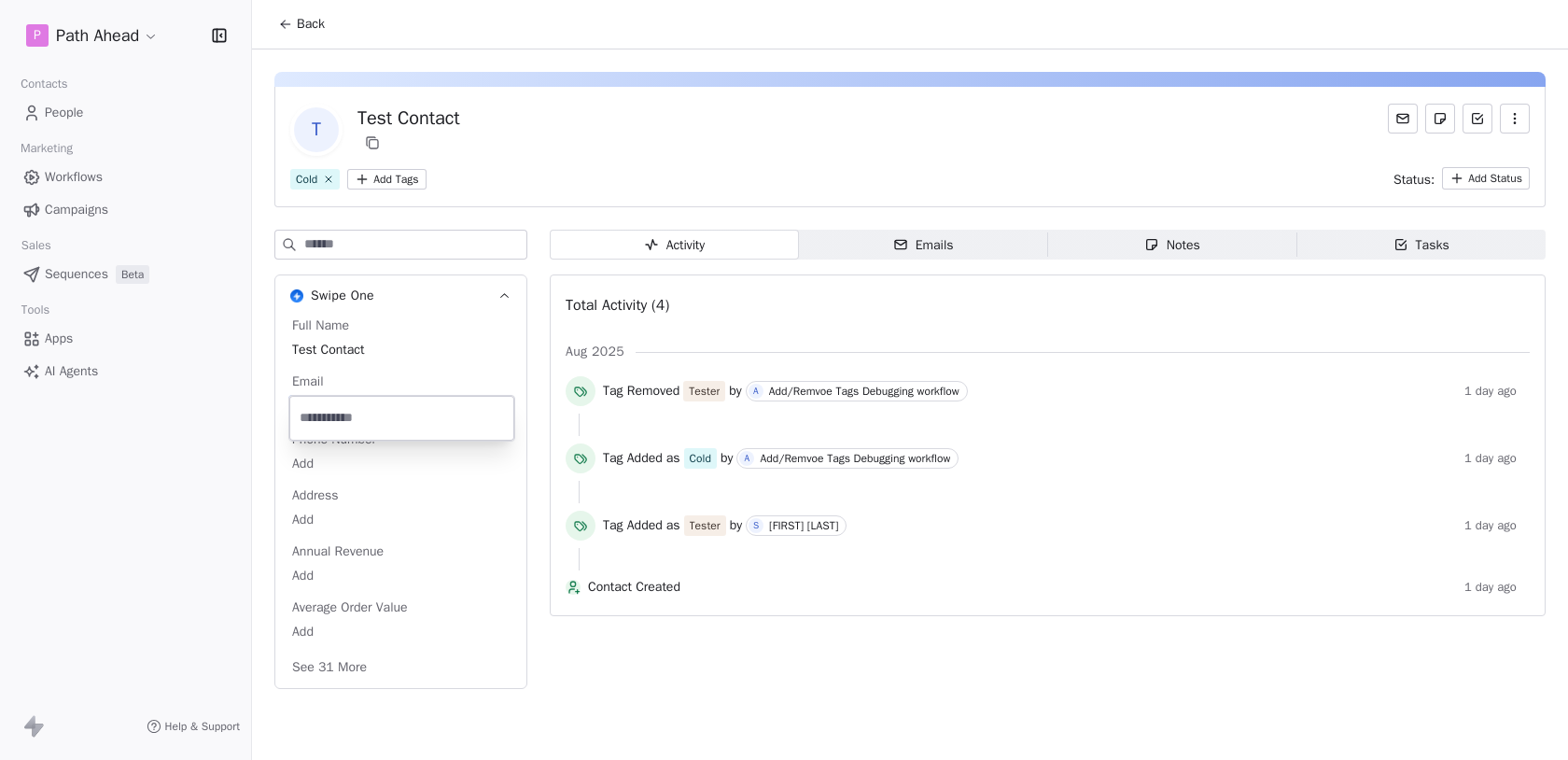 click on "P Path Ahead Contacts People Marketing Workflows Campaigns Sales Sequences Beta Tools Apps AI Agents Help & Support Back T Test Contact Cold  Add Tags Status:   Add Status Swipe One Full Name Test Contact Email Add Phone Number Add Address Add Annual Revenue Add Average Order Value Add See   31   More   Activity Activity Emails Emails   Notes   Notes Tasks Tasks Total Activity (4) Aug 2025 Tag Removed Tester by A Add/Remvoe Tags Debugging workflow   1 day ago Tag Added as Cold by A Add/Remvoe Tags Debugging workflow   1 day ago Tag Added as Tester by S Steve Cowart   1 day ago Contact Created   1 day ago" at bounding box center (784, 380) 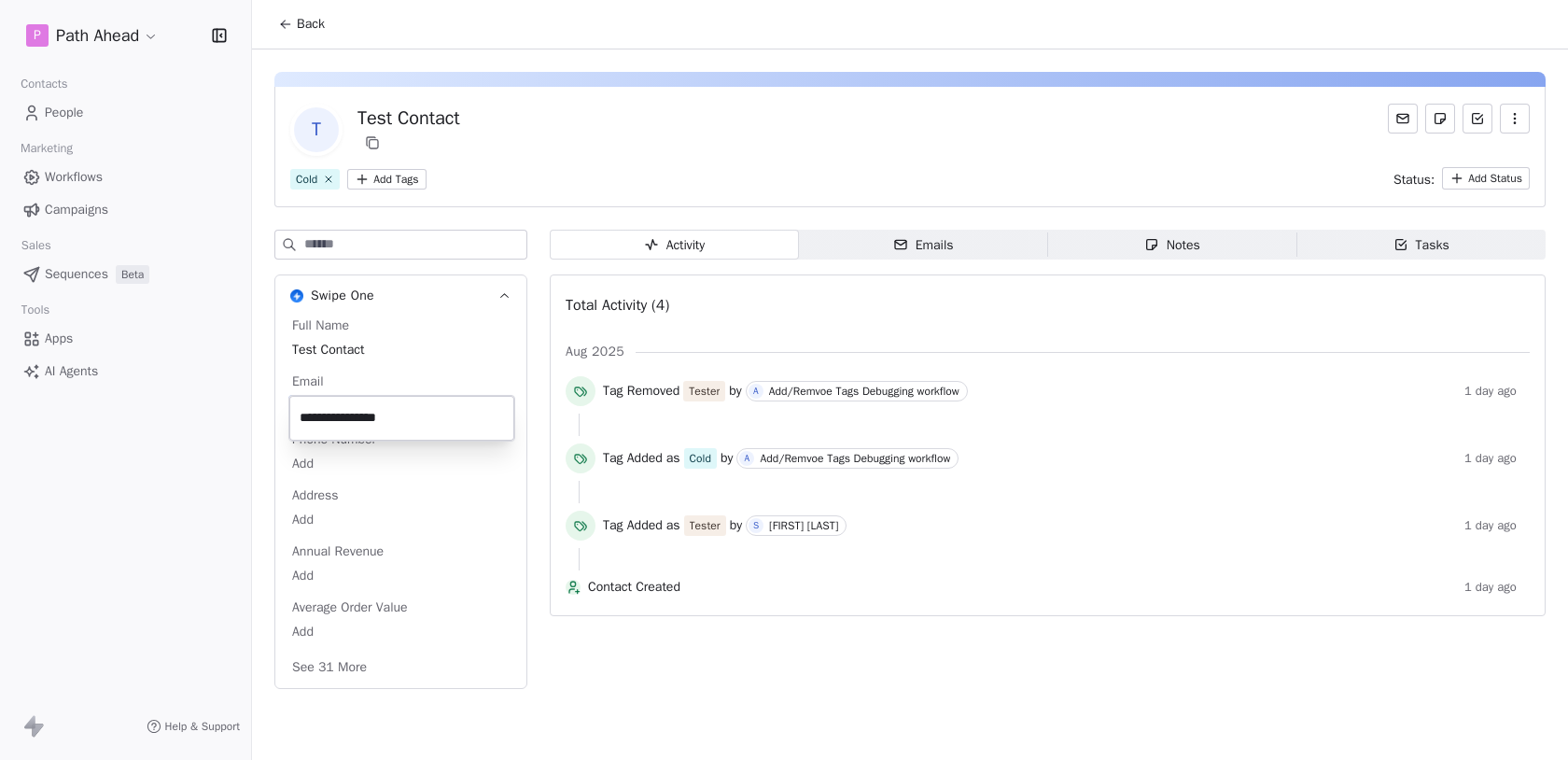 type on "**********" 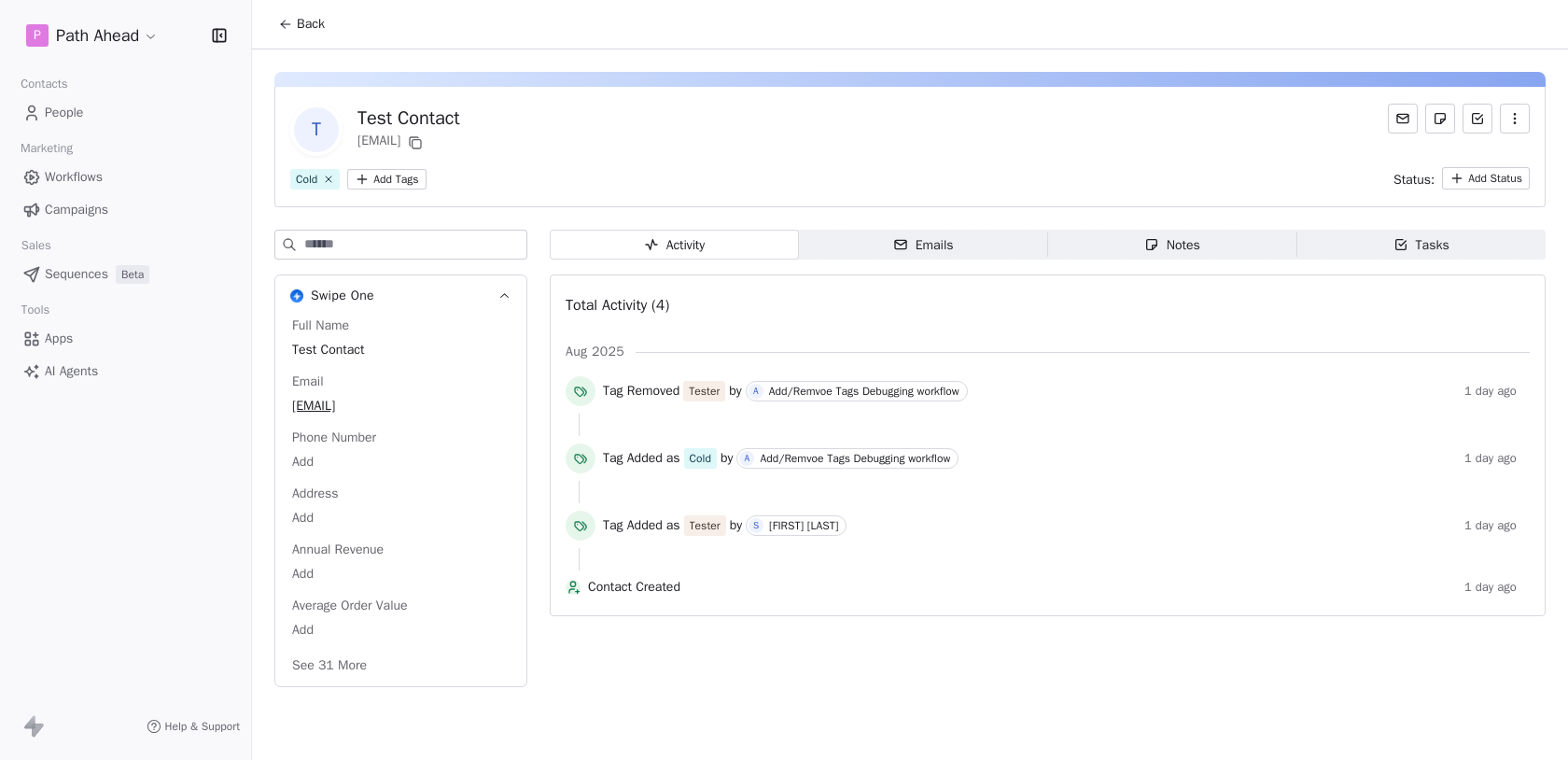click on "P Path Ahead Contacts People Marketing Workflows Campaigns Sales Sequences Beta Tools Apps AI Agents Help & Support Back T Test Contact ken@swipeone.app Cold  Add Tags Status:   Add Status Swipe One Full Name Test Contact Email ken@swipeone.app Phone Number Add Address Add Annual Revenue Add Average Order Value Add See   31   More   Activity Activity Emails Emails   Notes   Notes Tasks Tasks Total Activity (4) Aug 2025 Tag Removed Tester by A Add/Remvoe Tags Debugging workflow   1 day ago Tag Added as Cold by A Add/Remvoe Tags Debugging workflow   1 day ago Tag Added as Tester by S Steve Cowart   1 day ago Contact Created   1 day ago" at bounding box center (784, 380) 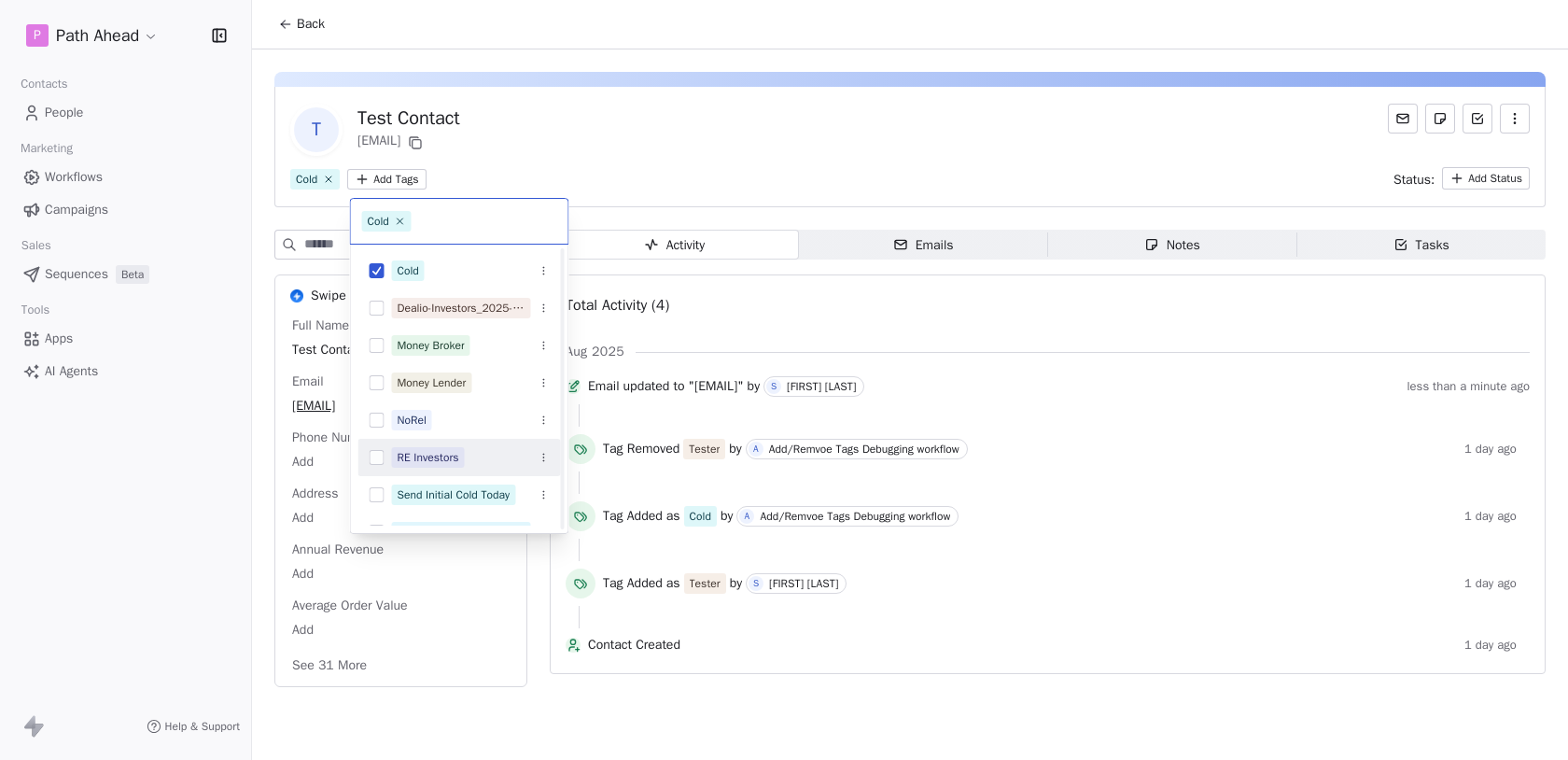 scroll, scrollTop: 17, scrollLeft: 0, axis: vertical 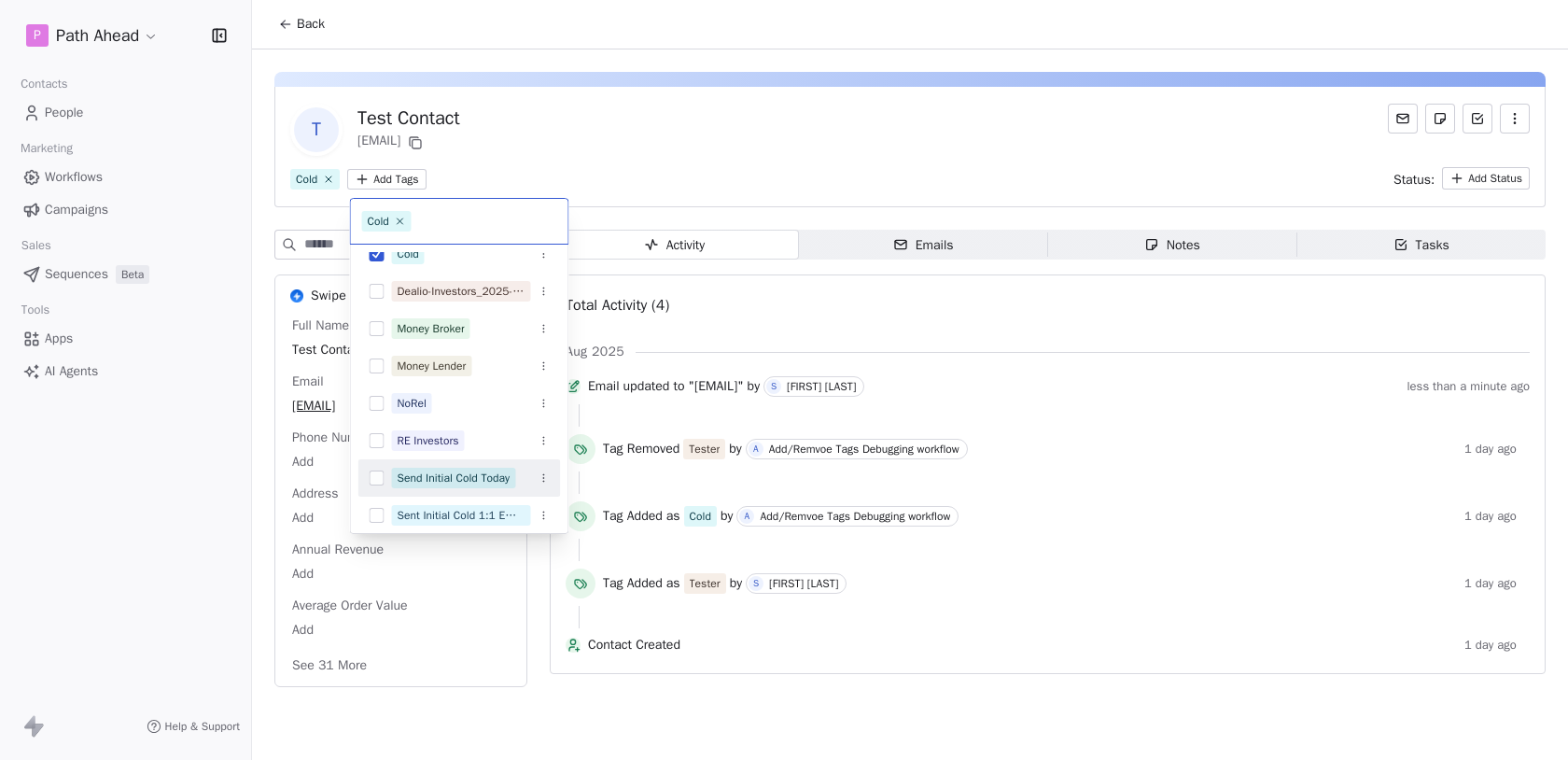 click on "Send Initial Cold Today" at bounding box center (454, 478) 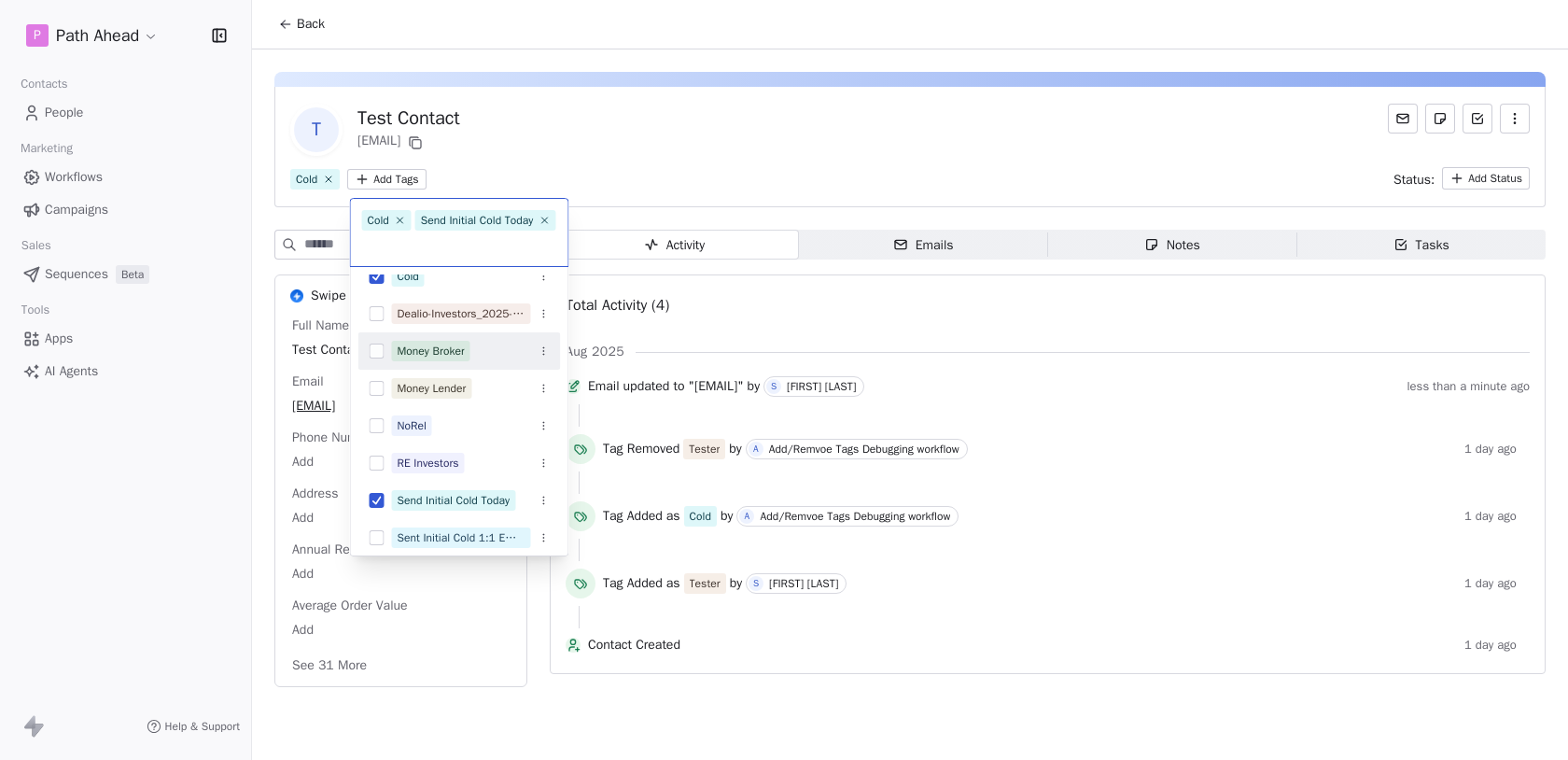 click on "P Path Ahead Contacts People Marketing Workflows Campaigns Sales Sequences Beta Tools Apps AI Agents Help & Support Back T Test Contact ken@swipeone.app Cold  Add Tags Status:   Add Status Swipe One Full Name Test Contact Email ken@swipeone.app Phone Number Add Address Add Annual Revenue Add Average Order Value Add See   31   More   Activity Activity Emails Emails   Notes   Notes Tasks Tasks Total Activity (4) Aug 2025 Email updated to "ken@swipeone.app" by S Steve Cowart   less than a minute ago Tag Removed Tester by A Add/Remvoe Tags Debugging workflow   1 day ago Tag Added as Cold by A Add/Remvoe Tags Debugging workflow   1 day ago Tag Added as Tester by S Steve Cowart   1 day ago Contact Created   1 day ago   Cold Send Initial Cold Today Cold Dealio-Investors_2025-07-31_01 Money Broker Money Lender NoRel RE Investors Send Initial Cold Today Sent Initial Cold 1:1 Email Sent Second Cold 1:1 Email Tester" at bounding box center (784, 380) 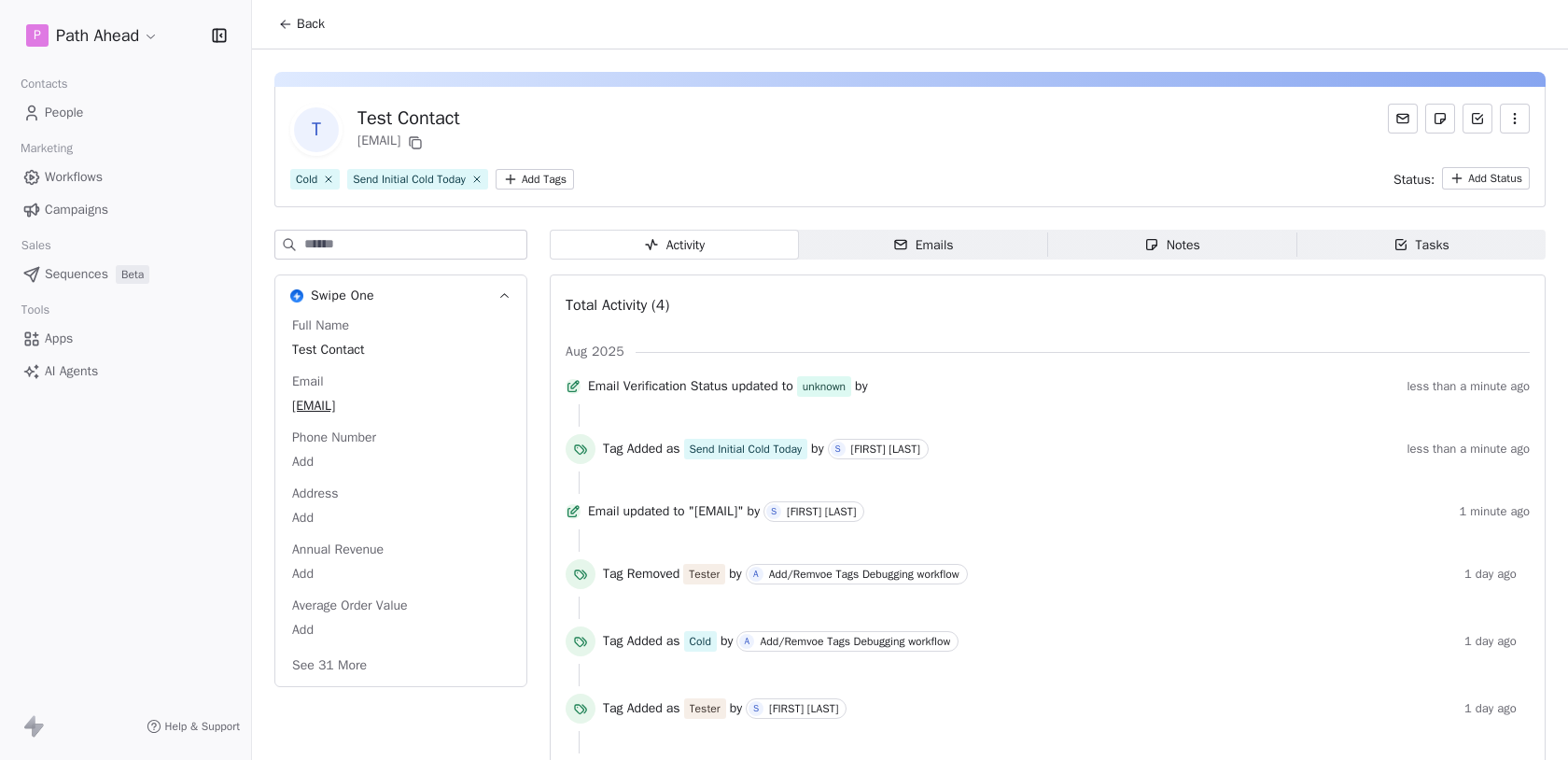 click on "Emails" at bounding box center [923, 245] 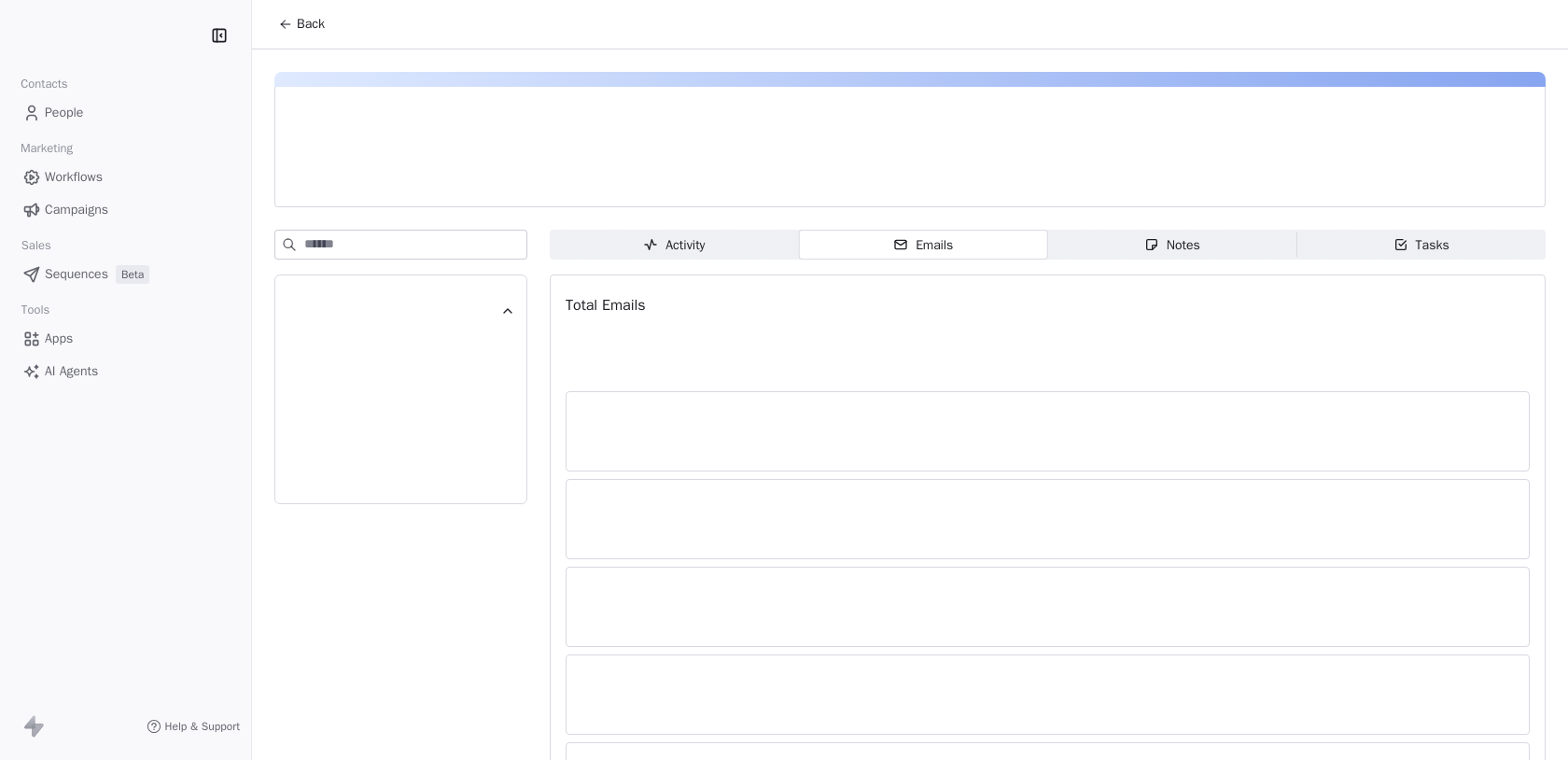scroll, scrollTop: 0, scrollLeft: 0, axis: both 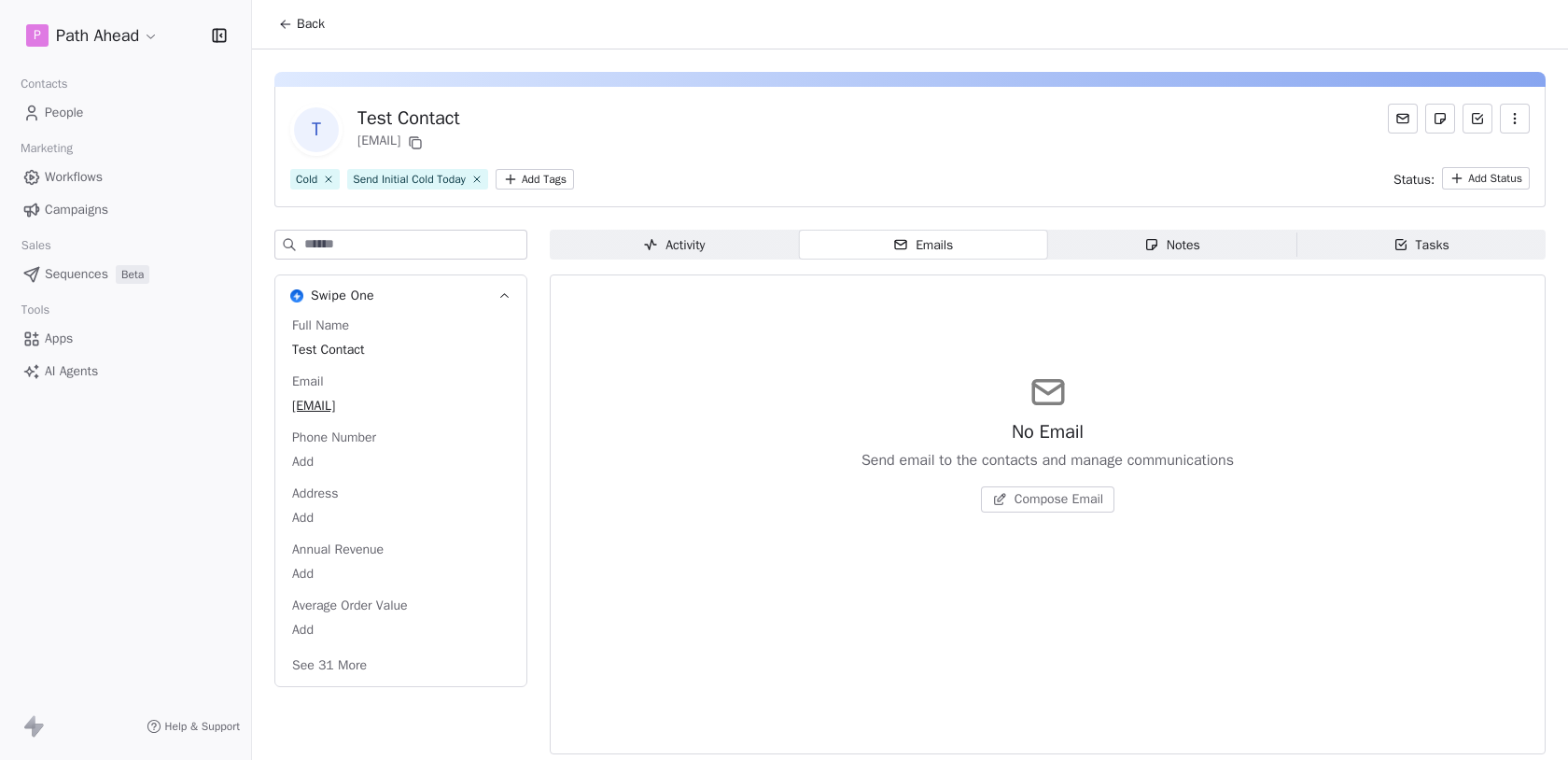 click on "Activity" at bounding box center [674, 245] 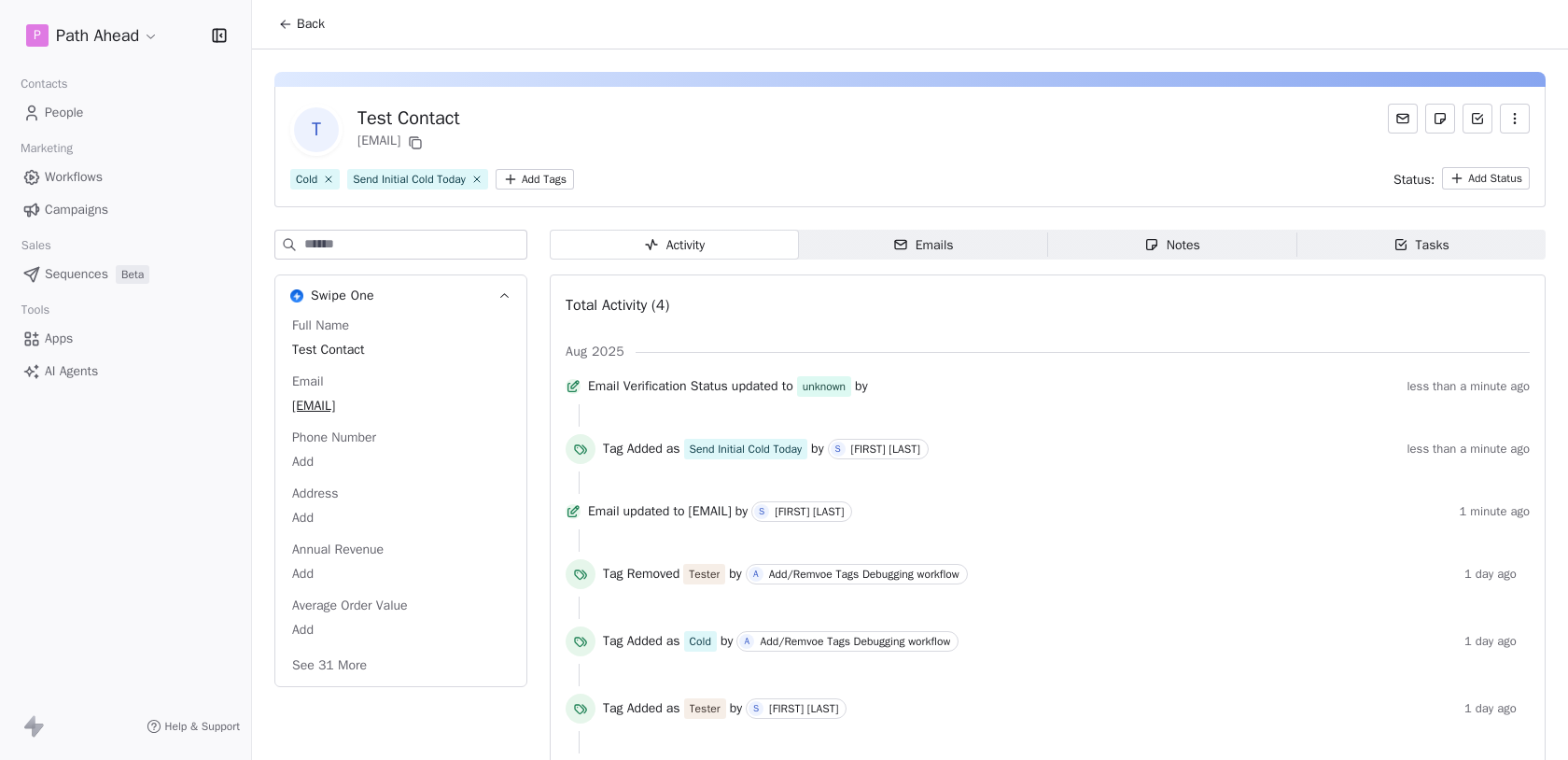 click on "Emails" at bounding box center (923, 245) 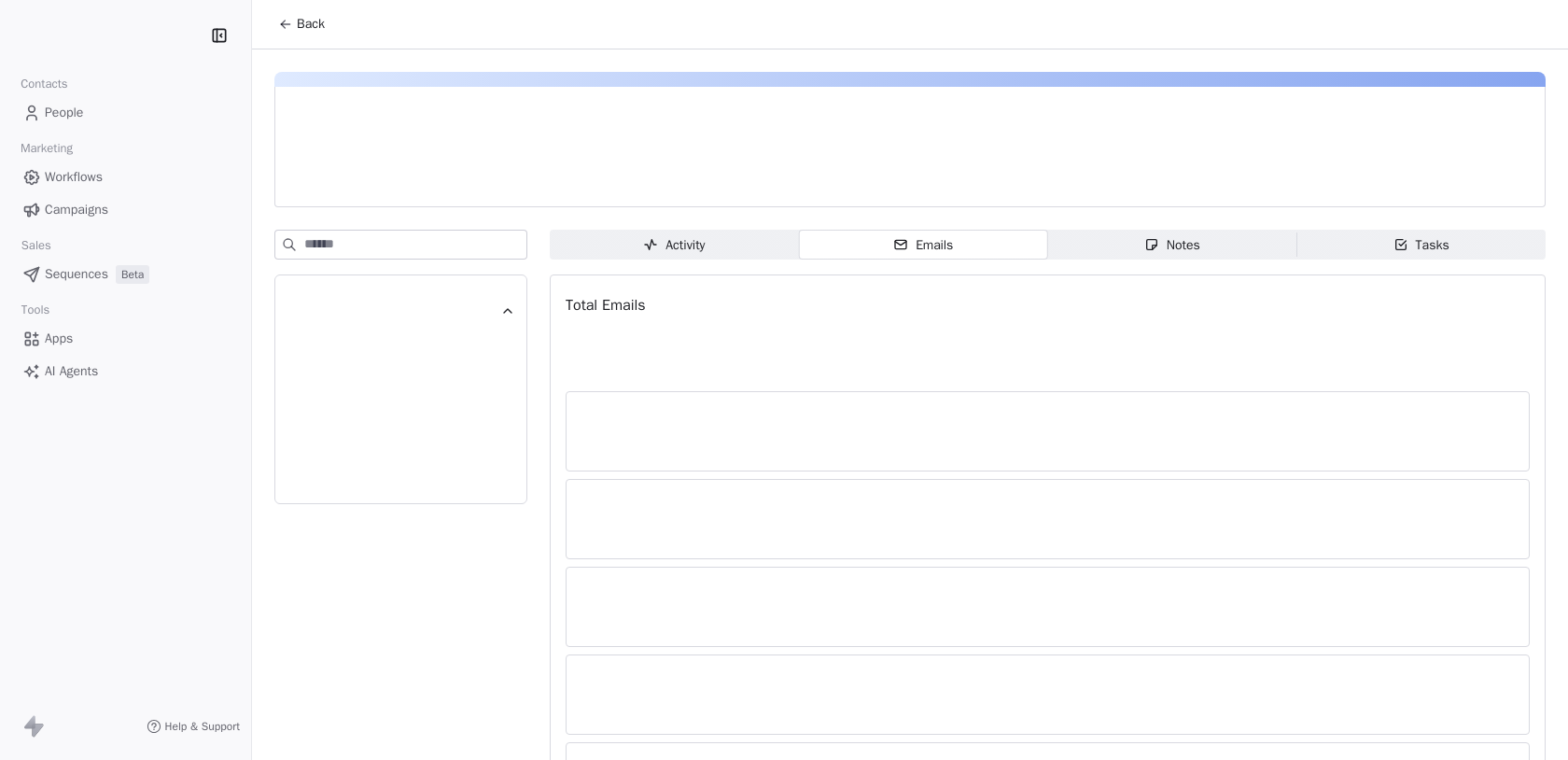 scroll, scrollTop: 0, scrollLeft: 0, axis: both 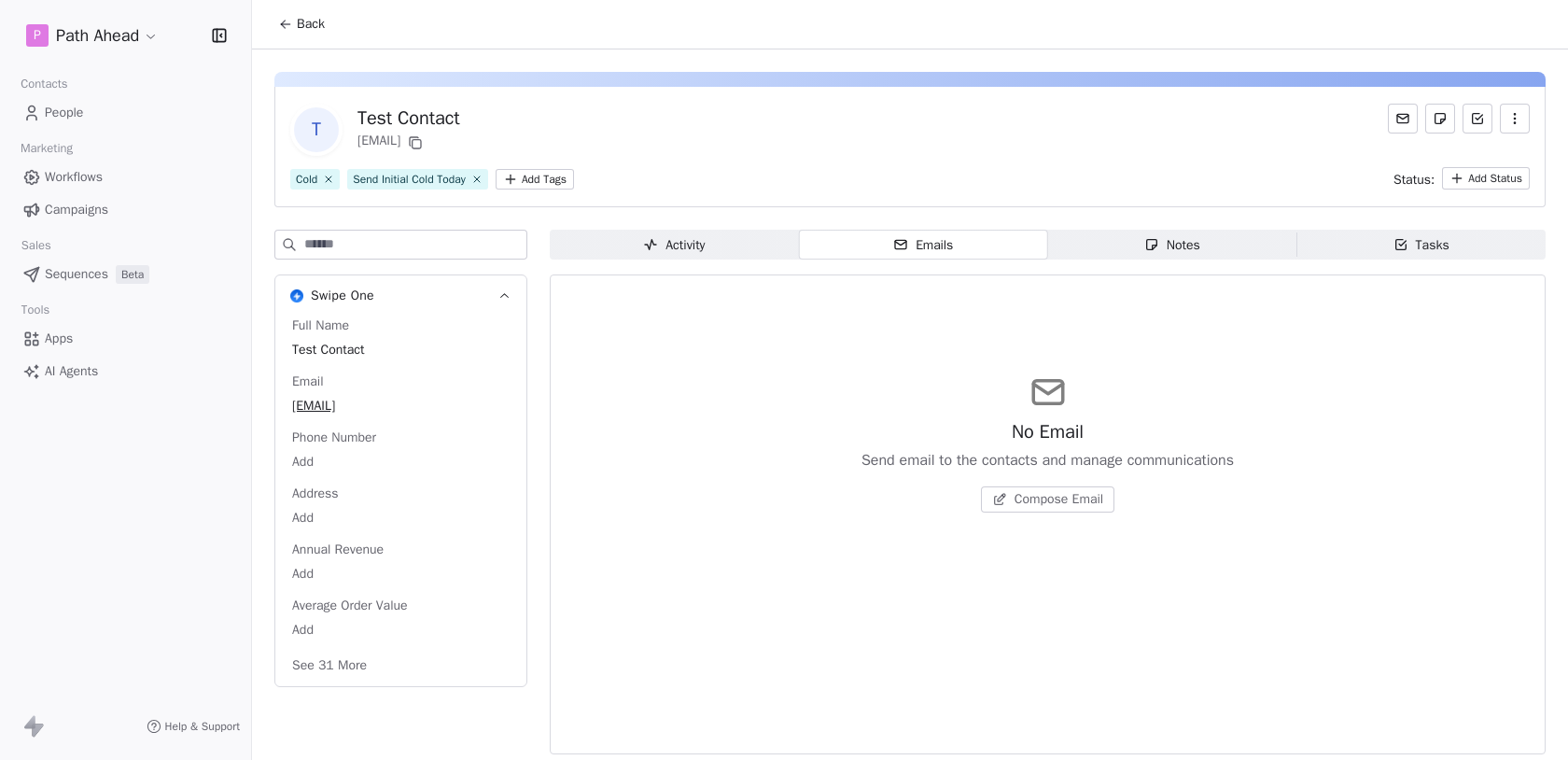 click on "Activity Activity" at bounding box center (674, 245) 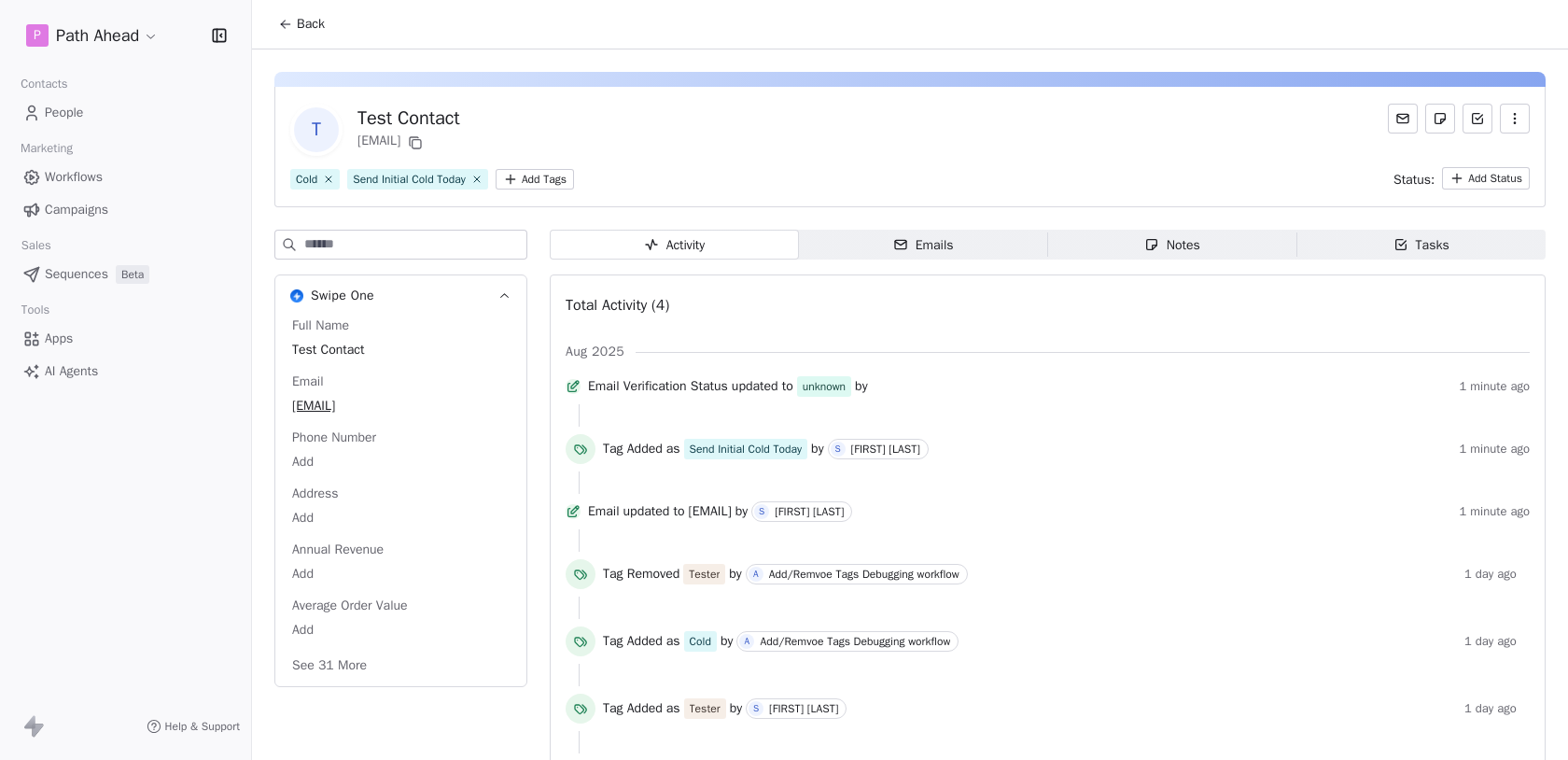 click on "Emails Emails" at bounding box center [923, 245] 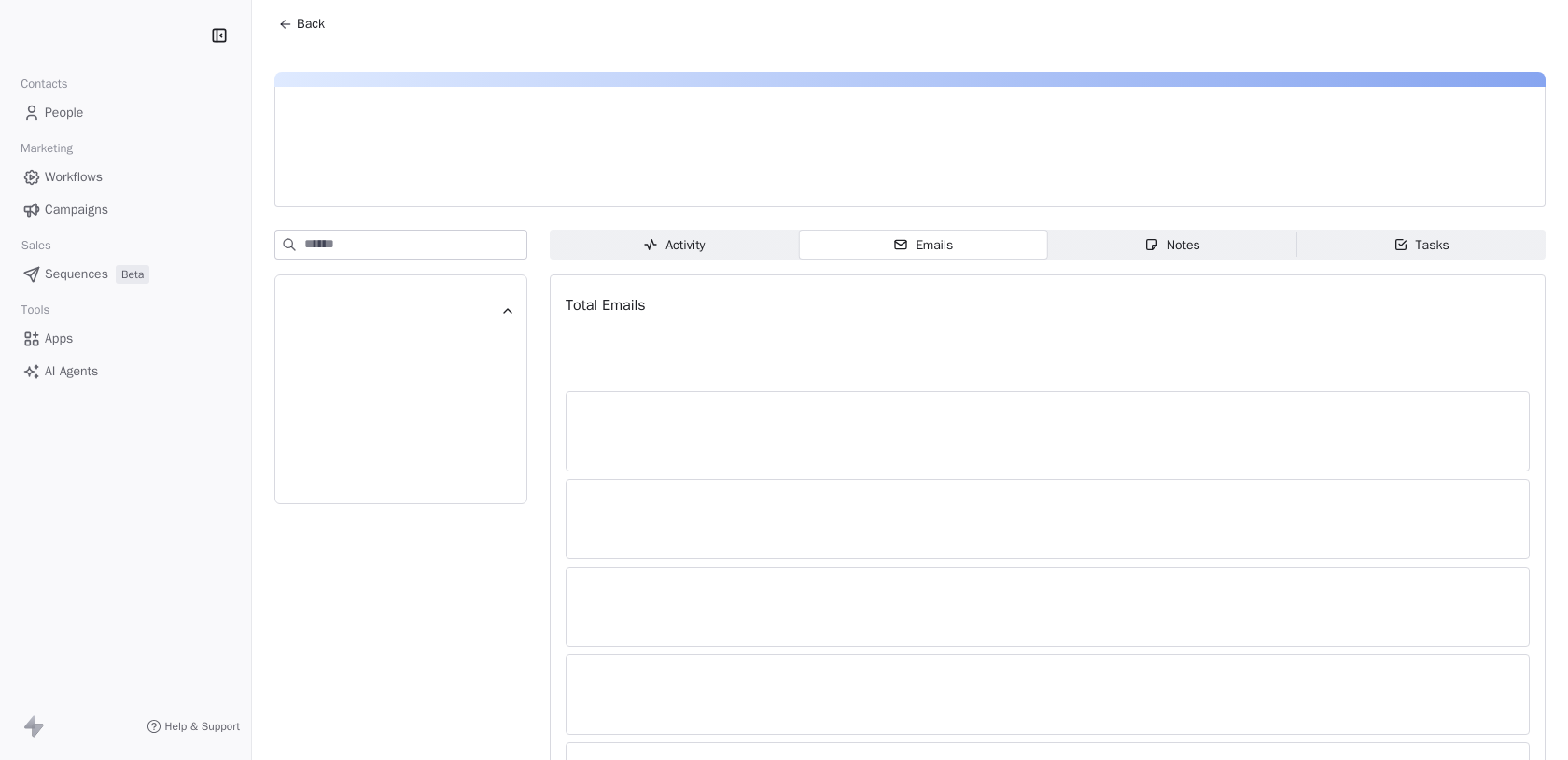 scroll, scrollTop: 0, scrollLeft: 0, axis: both 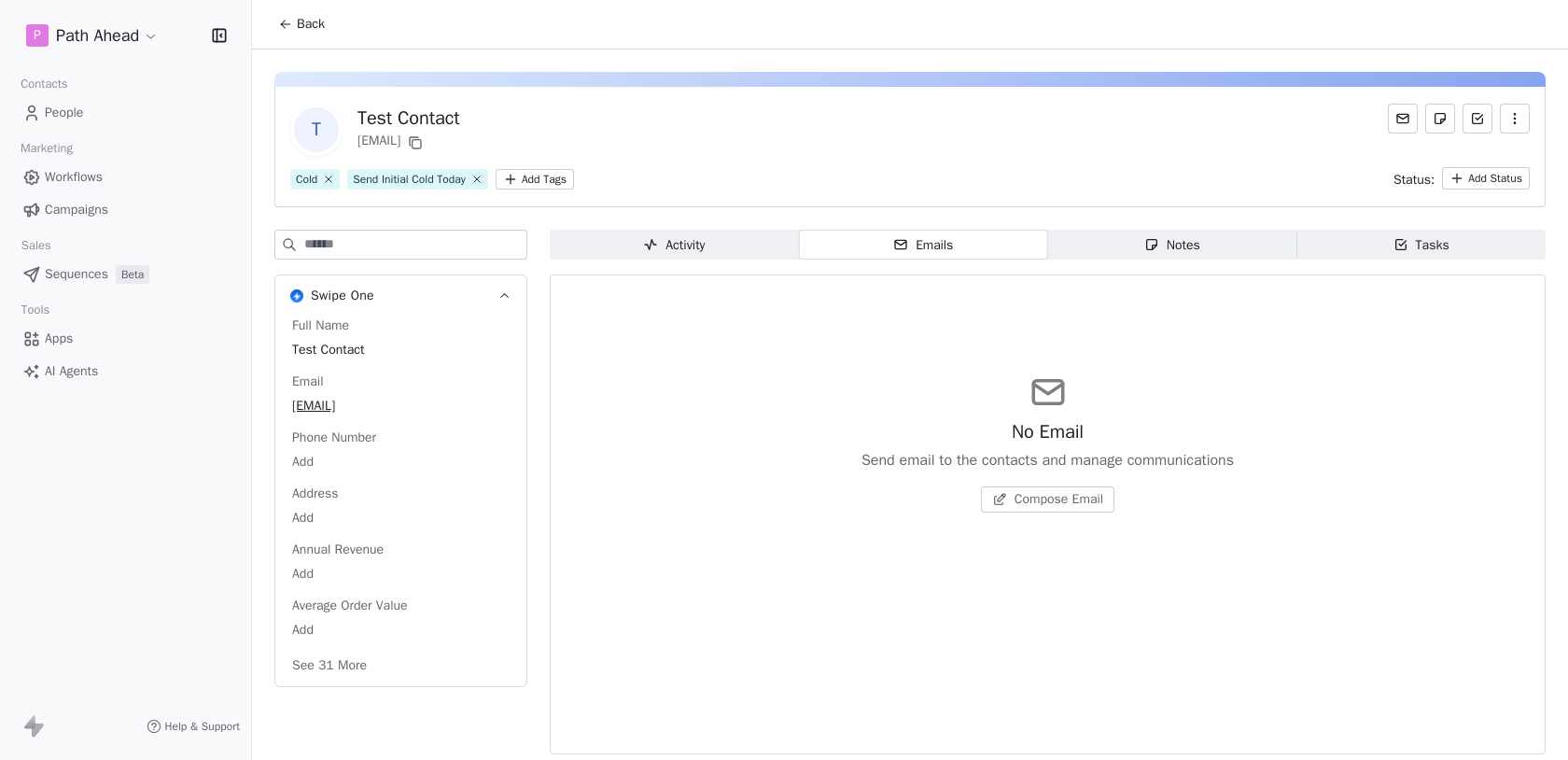 click on "No Email Send email to the contacts and manage communications   Compose Email" at bounding box center [1047, 443] 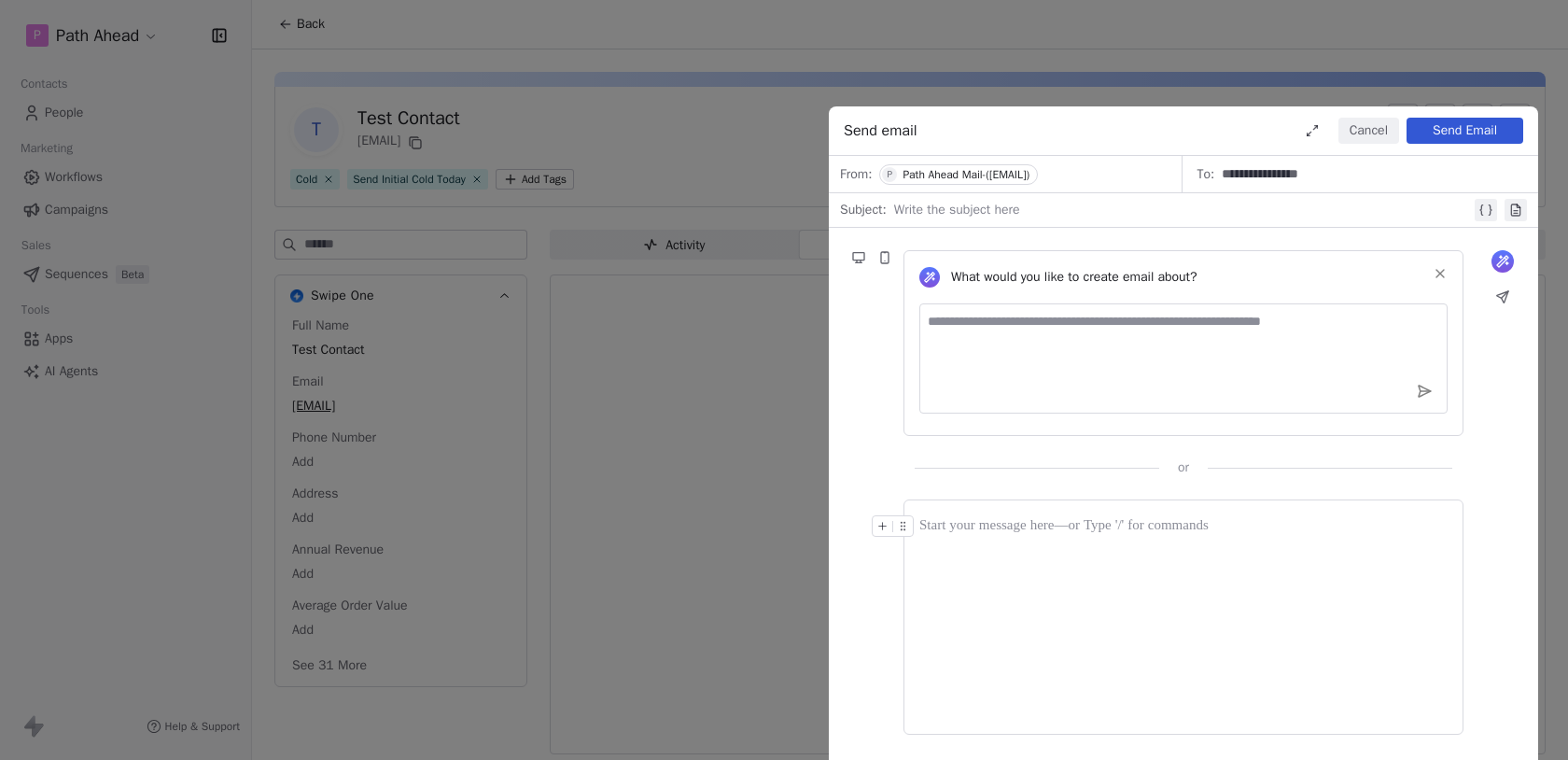 click at bounding box center [1183, 210] 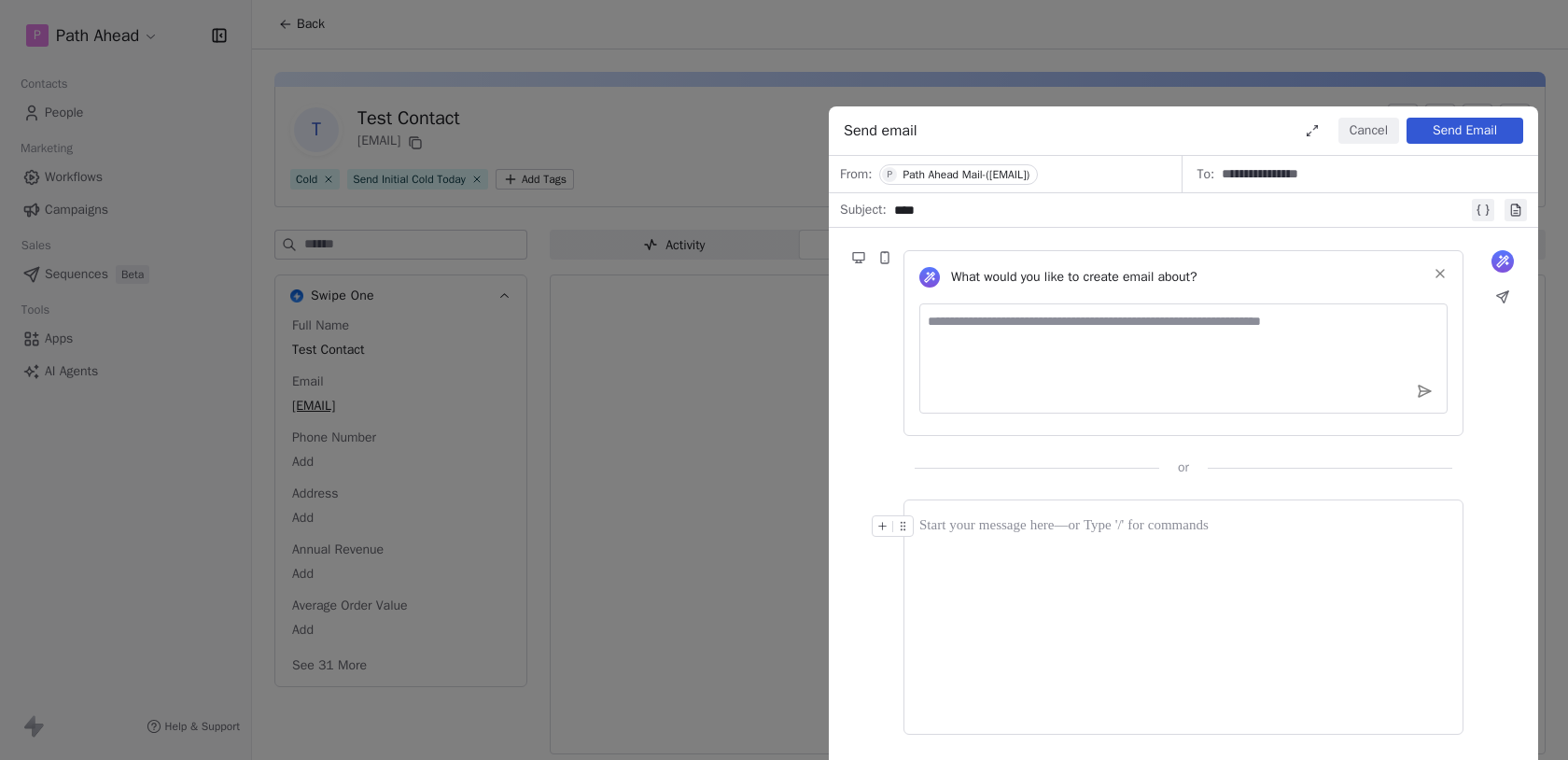 click on "Path Ahead Mail-(mail.pathahead@gmail.com)" at bounding box center (966, 175) 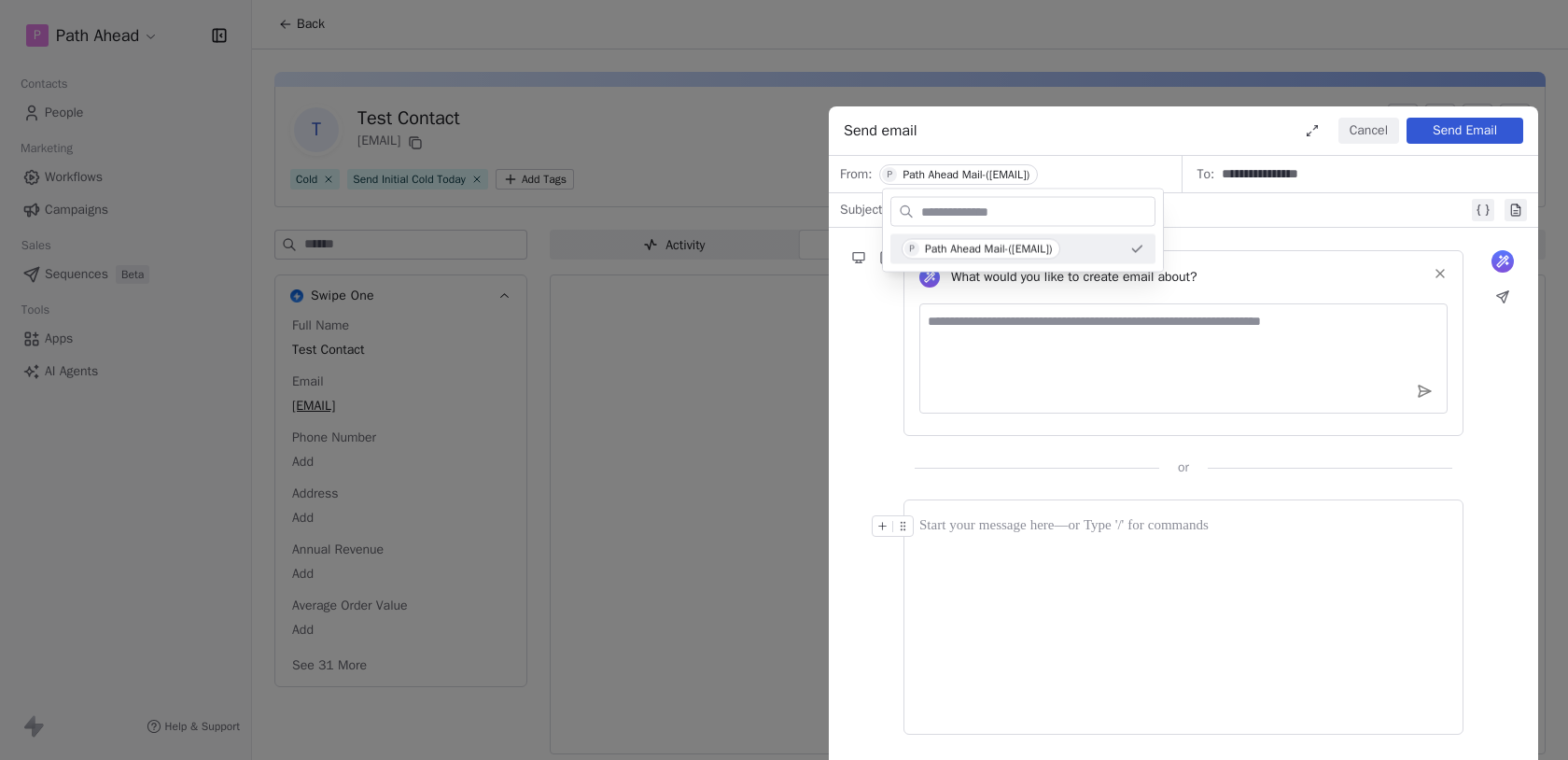 click on "Path Ahead Mail-(mail.pathahead@gmail.com)" at bounding box center (966, 175) 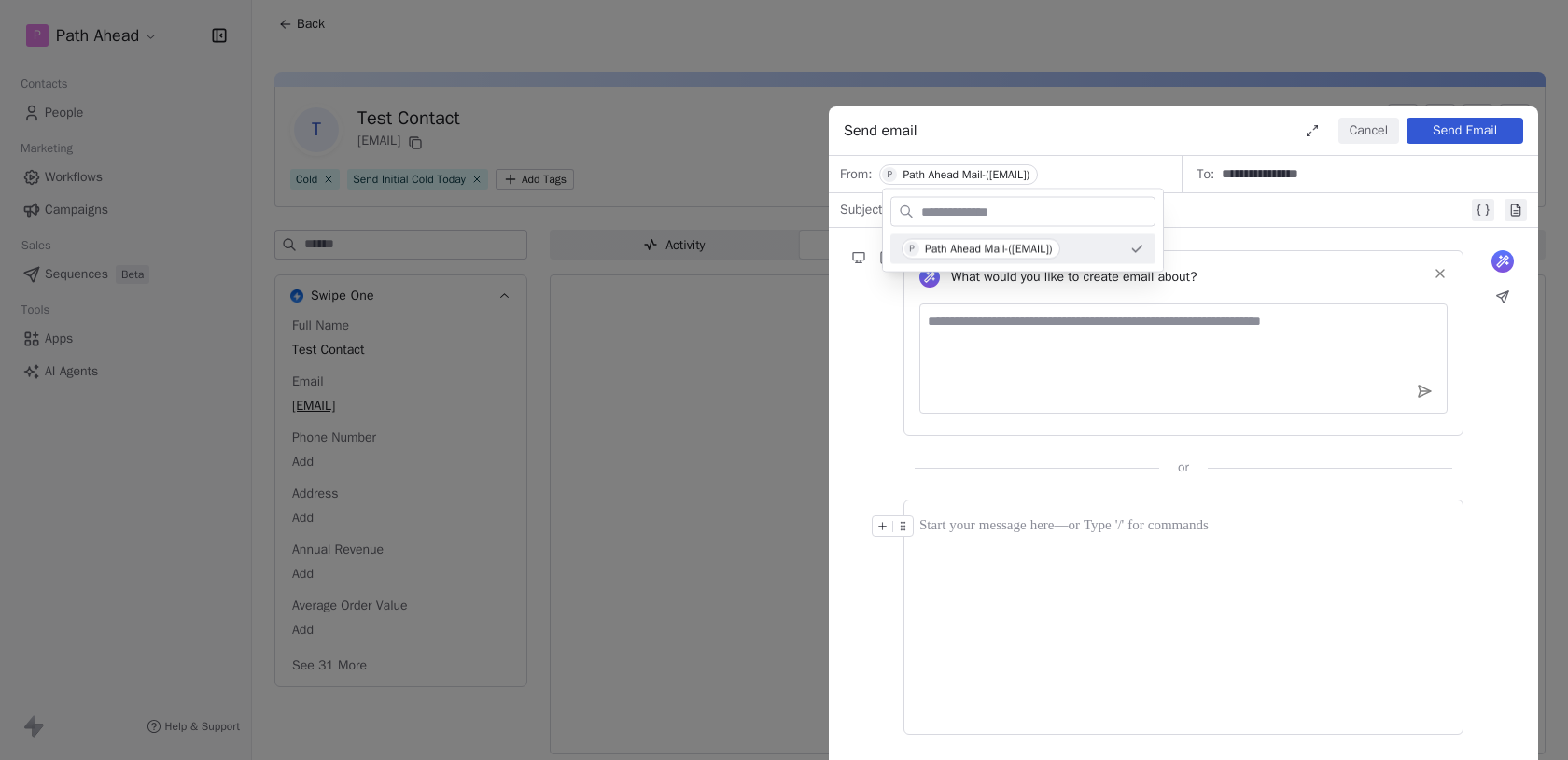 click on "****" at bounding box center [1181, 210] 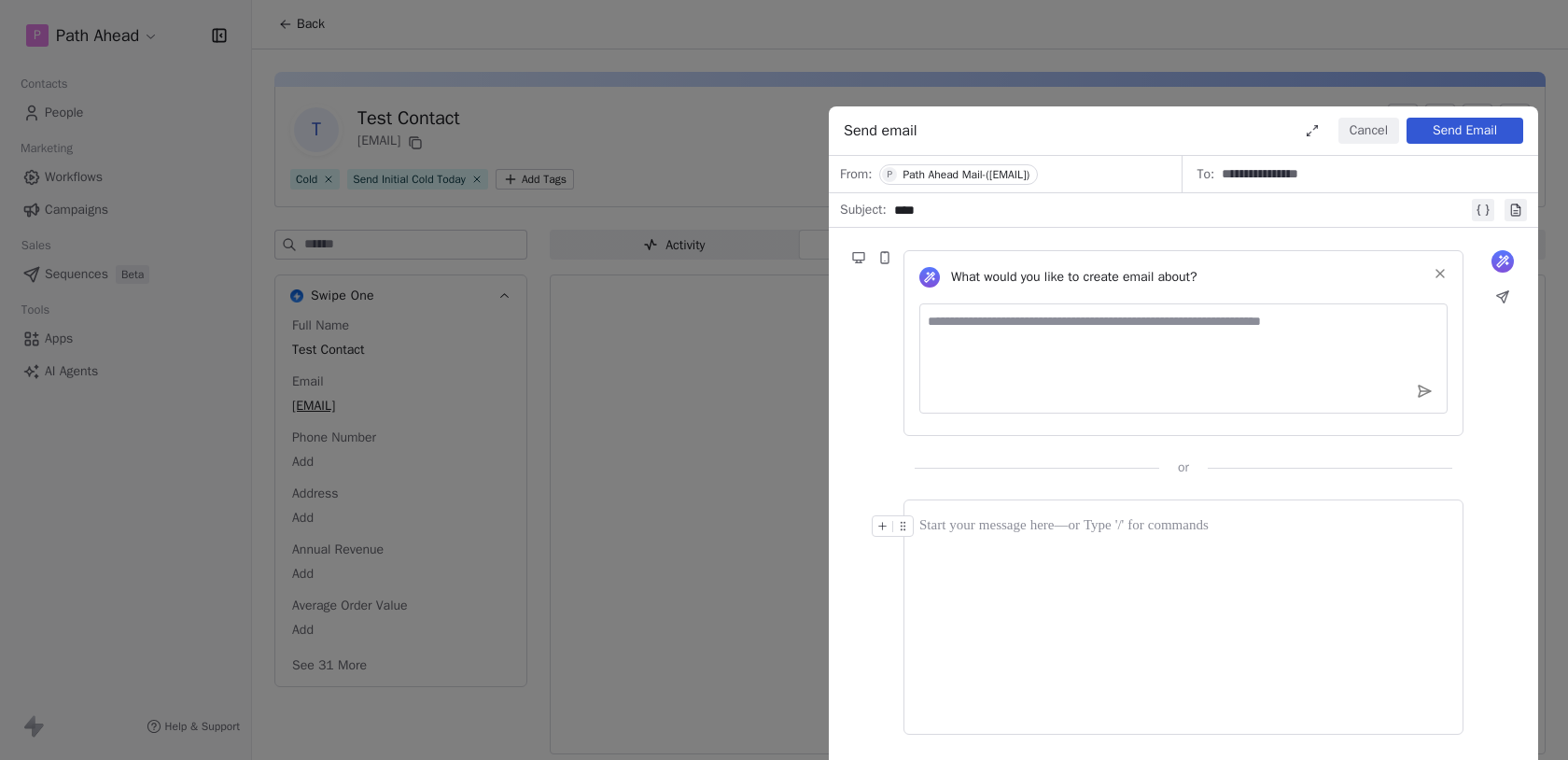 click on "****" at bounding box center (1181, 210) 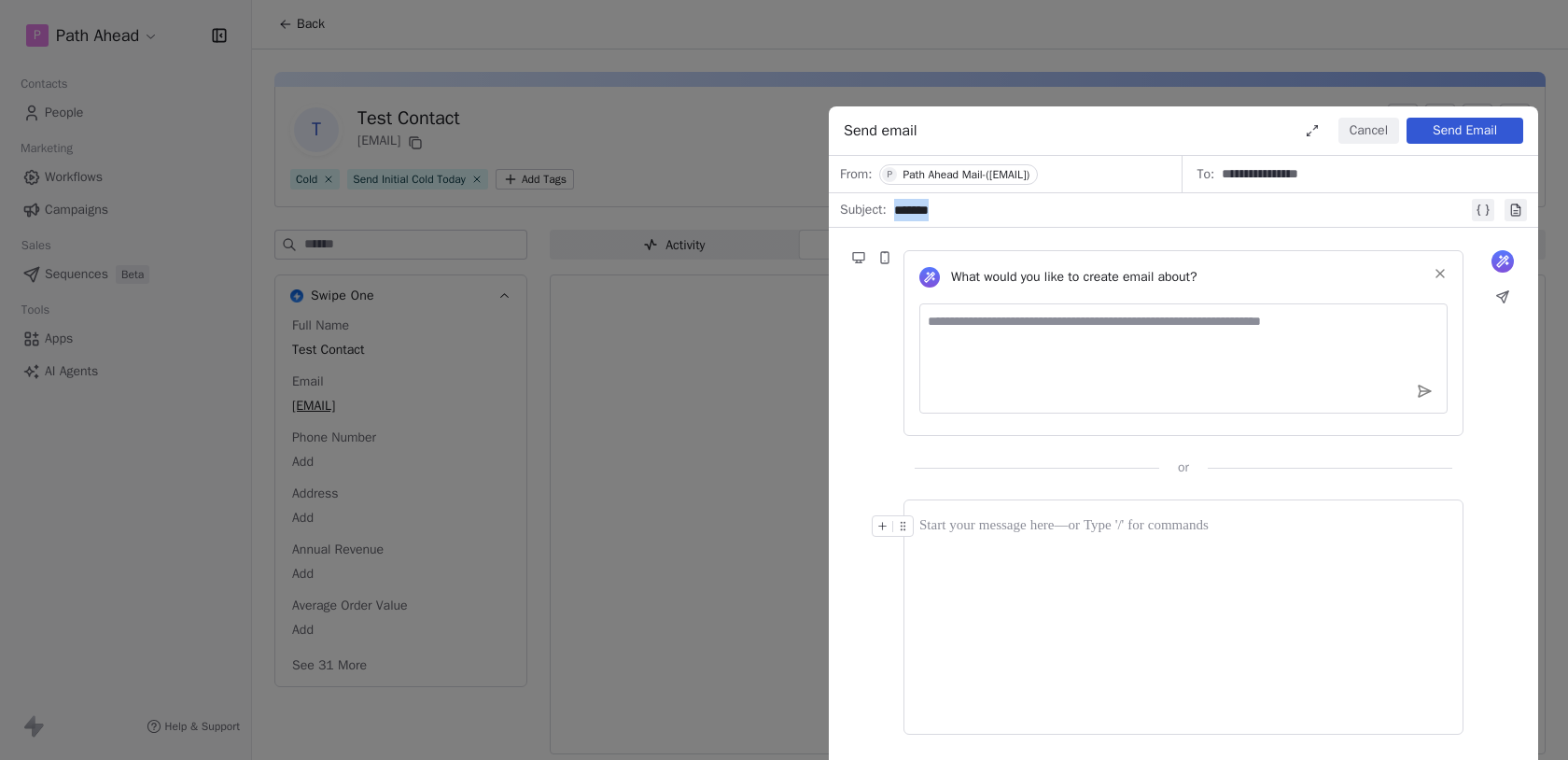 copy on "*******" 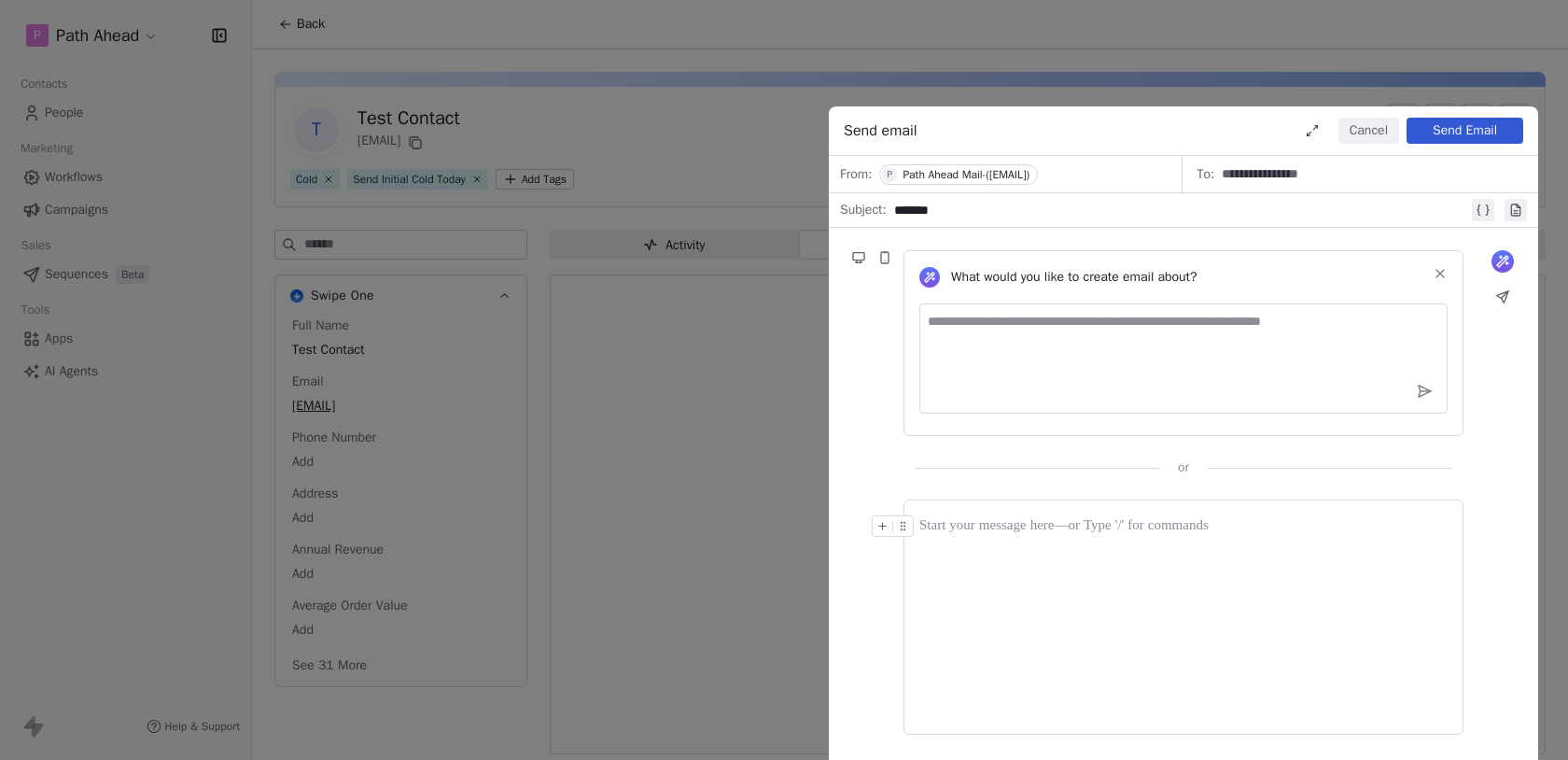 click at bounding box center (1183, 617) 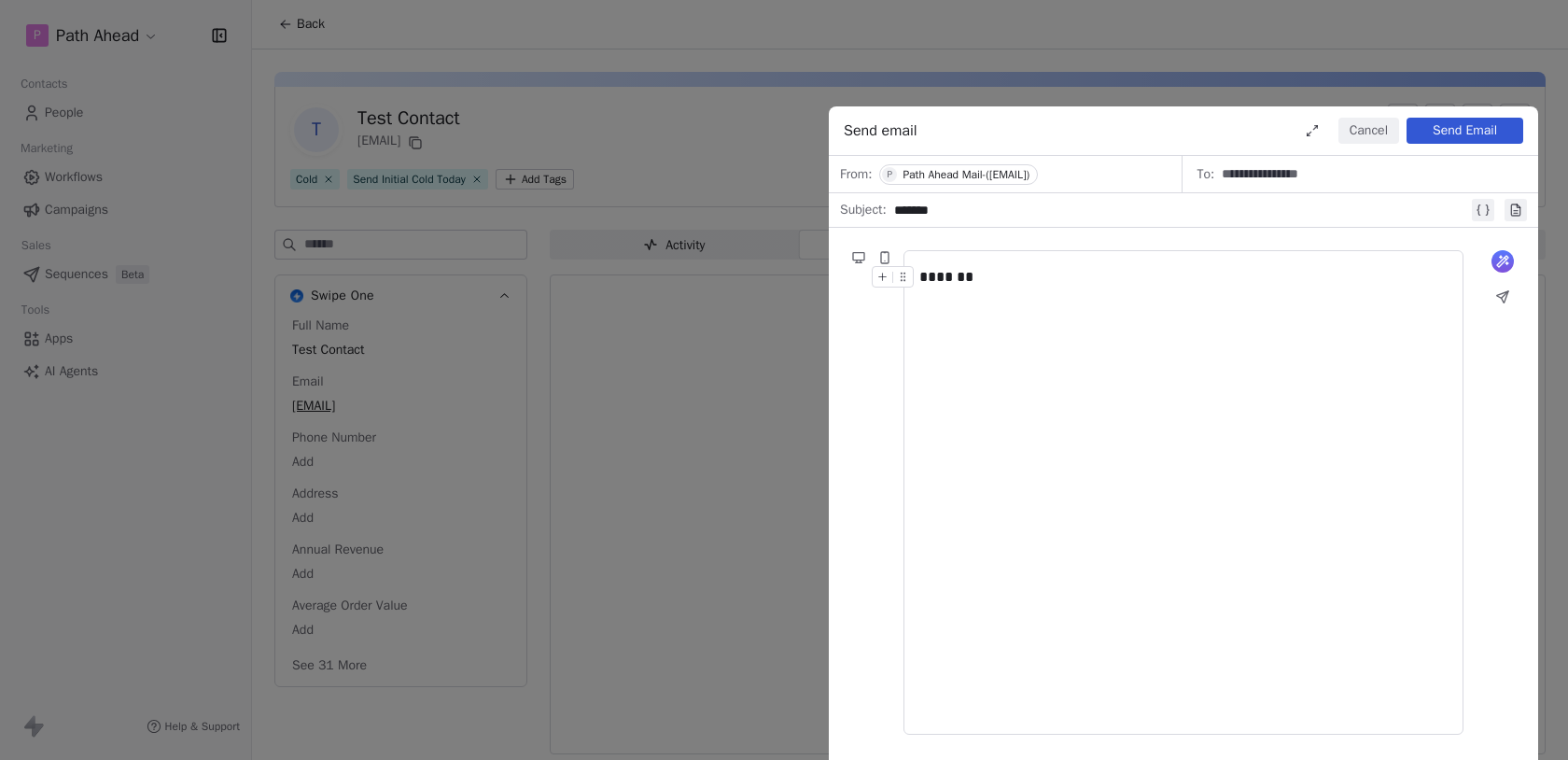 click on "Send Email" at bounding box center (1464, 131) 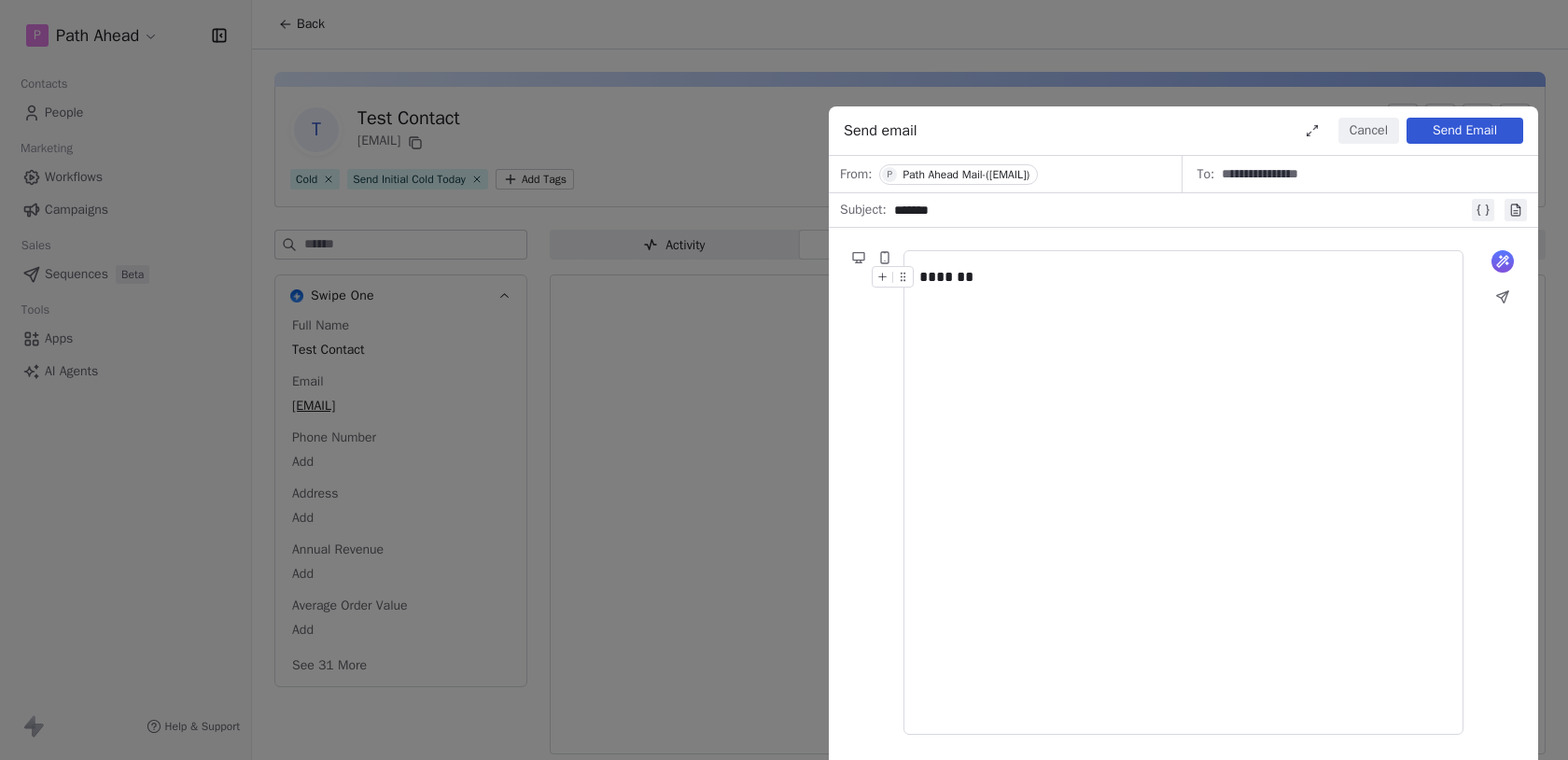 click on "Send Email" at bounding box center (1464, 131) 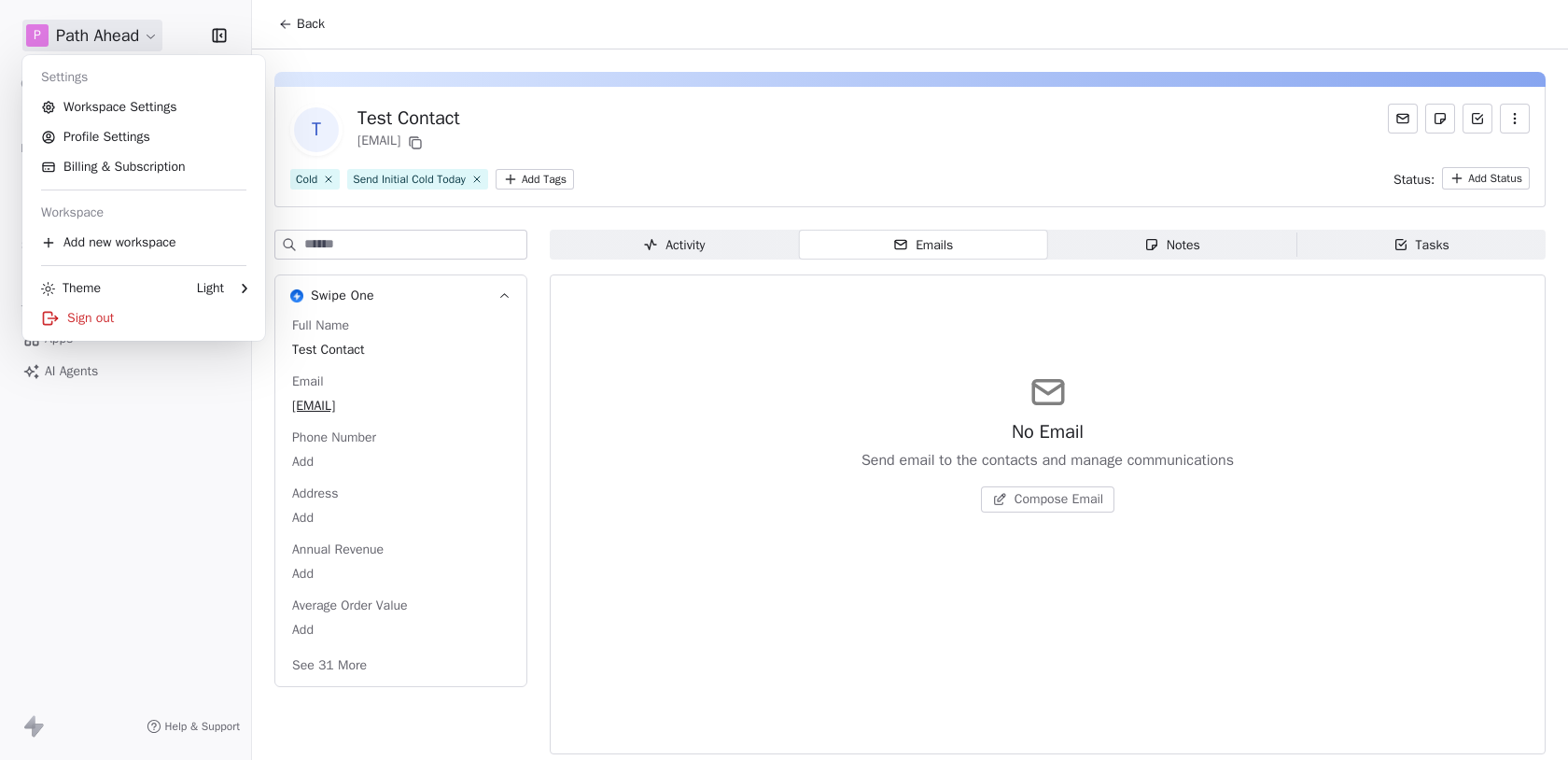 click on "P Path Ahead Contacts People Marketing Workflows Campaigns Sales Sequences Beta Tools Apps AI Agents Help & Support Back T Test Contact ken@swipeone.app Cold Send Initial Cold Today  Add Tags Status:   Add Status Swipe One Full Name Test Contact Email ken@swipeone.app Phone Number Add Address Add Annual Revenue Add Average Order Value Add See   31   More   Activity Activity Emails Emails   Notes   Notes Tasks Tasks No Email Send email to the contacts and manage communications   Compose Email   Settings Workspace Settings Profile Settings Billing & Subscription   Workspace Add new workspace Theme Light Sign out" at bounding box center [784, 380] 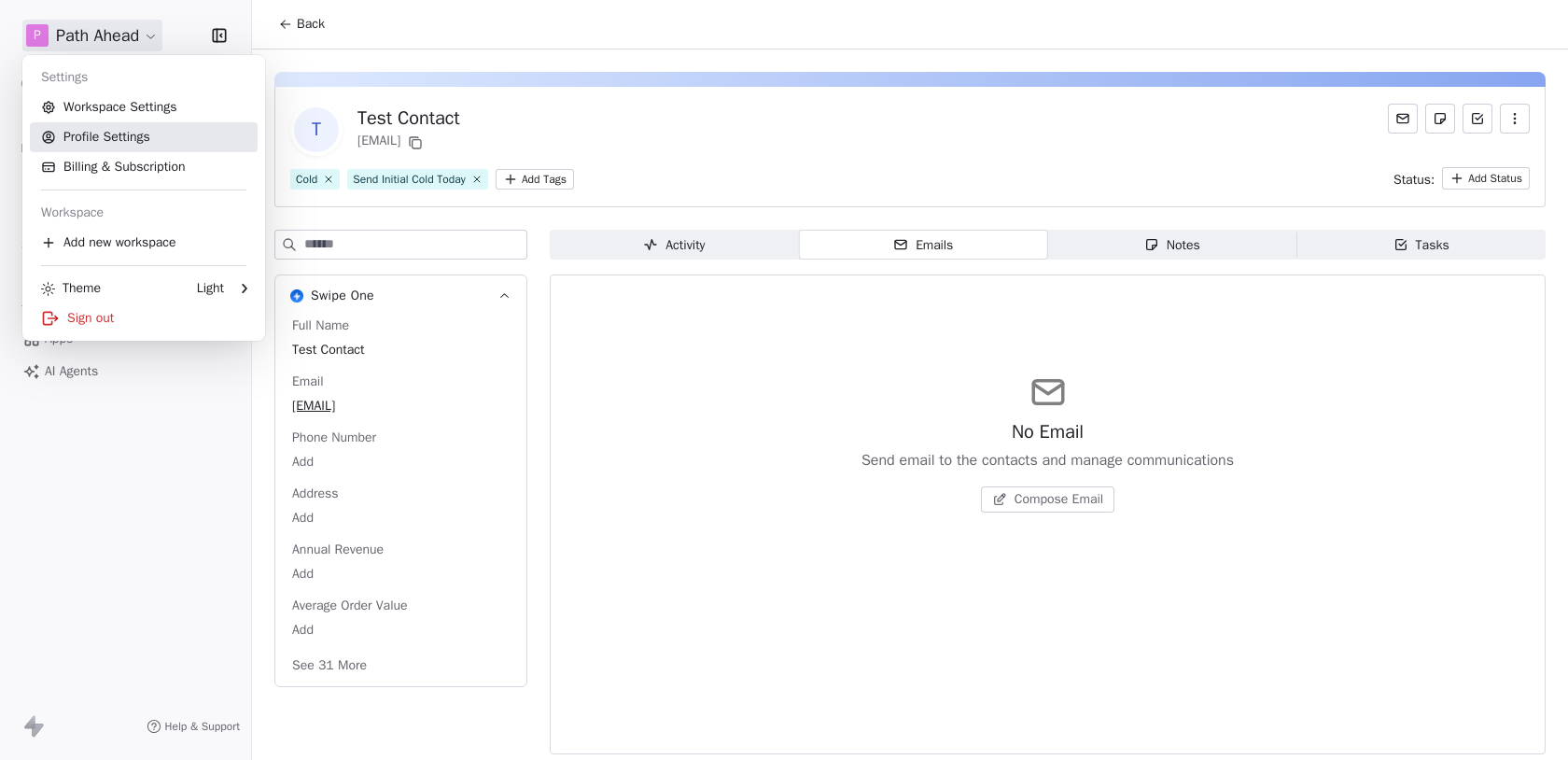 click on "Profile Settings" at bounding box center [144, 137] 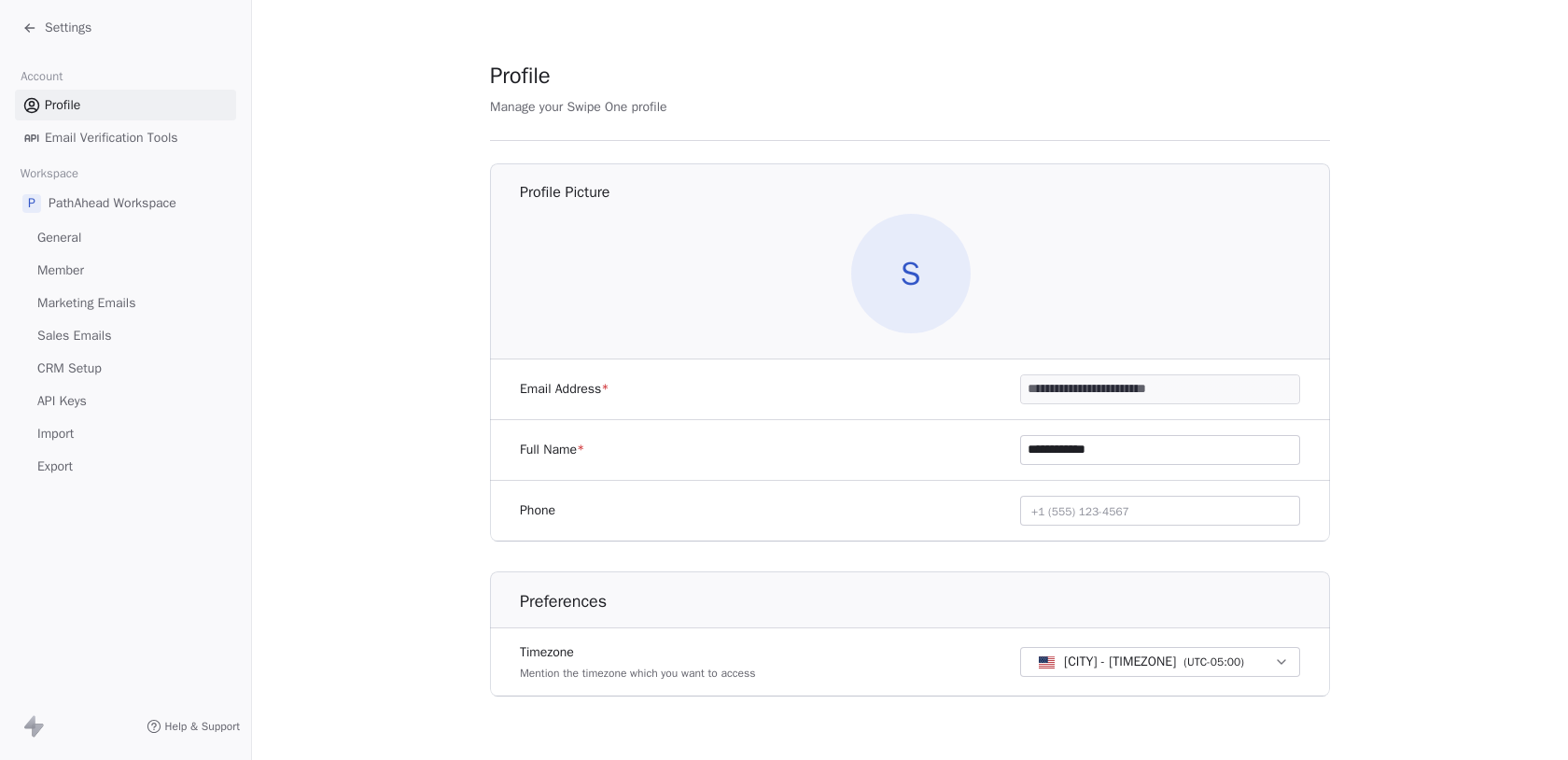 scroll, scrollTop: 26, scrollLeft: 0, axis: vertical 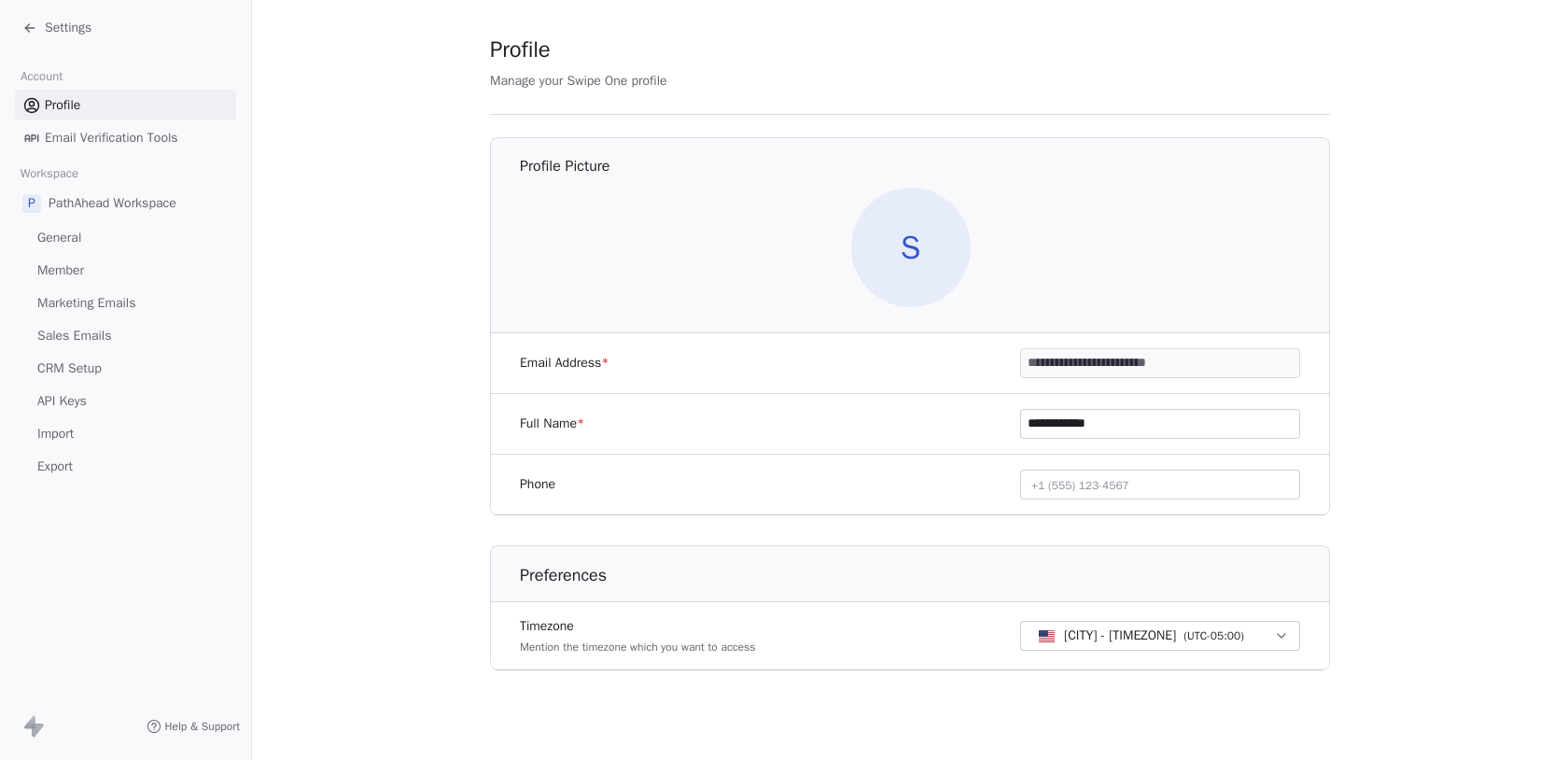 click on "Settings" at bounding box center [68, 28] 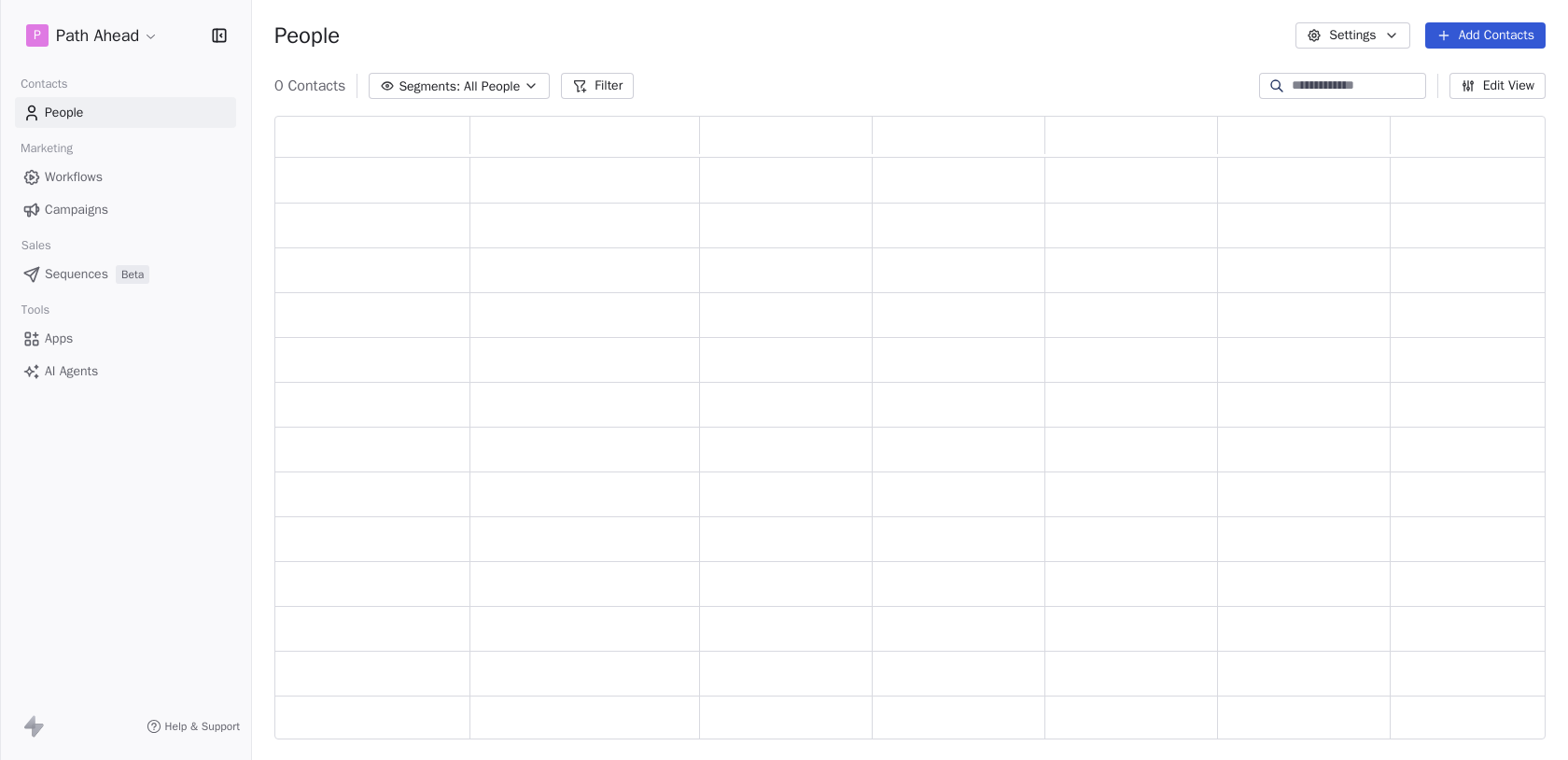 scroll, scrollTop: 0, scrollLeft: 1, axis: horizontal 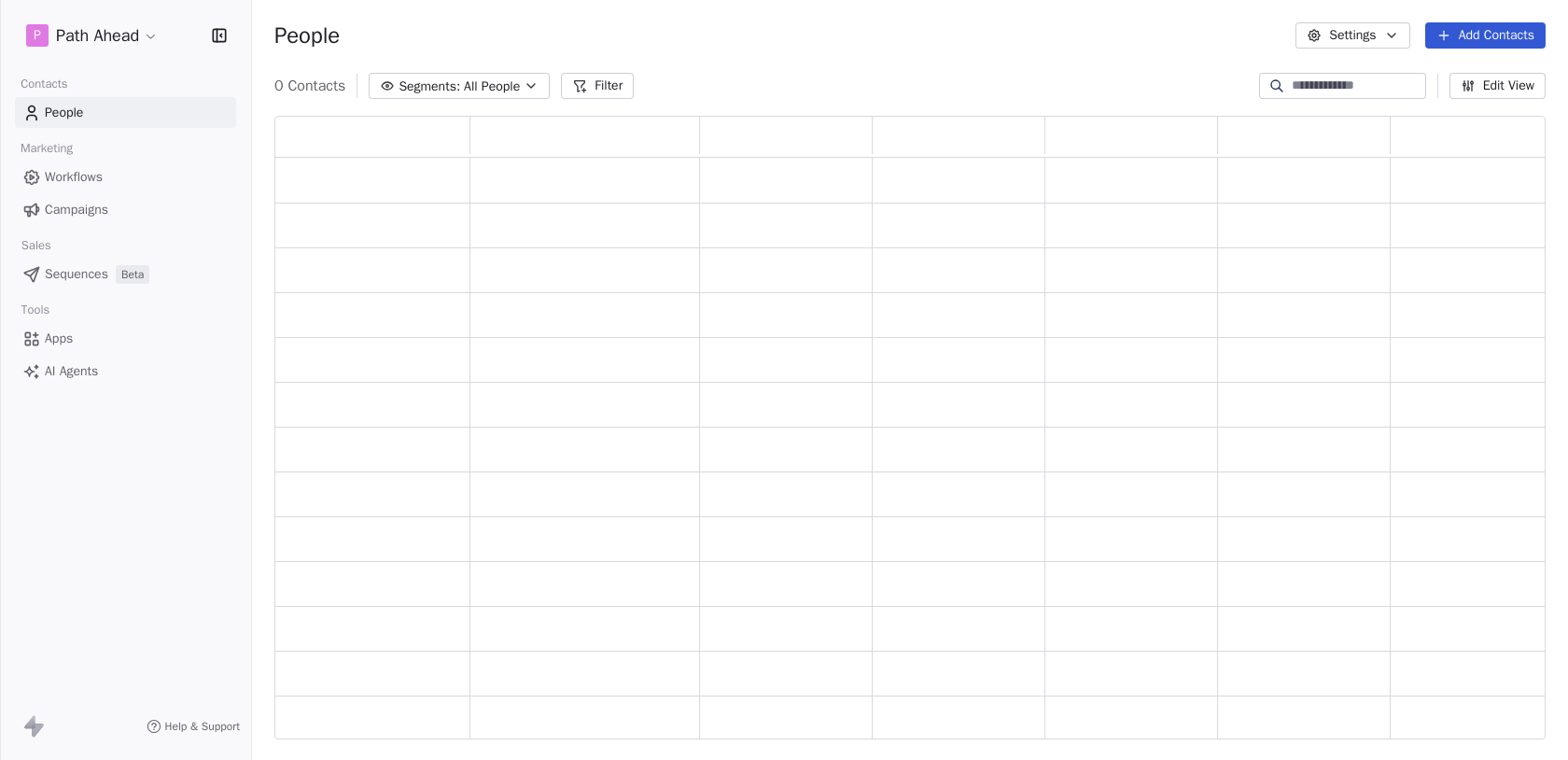 click on "P Path Ahead Contacts People Marketing Workflows Campaigns Sales Sequences Beta Tools Apps AI Agents Help & Support People Settings  Add Contacts 0 Contacts Segments: All People Filter  Edit View Tag Add to Sequence Export" at bounding box center (784, 380) 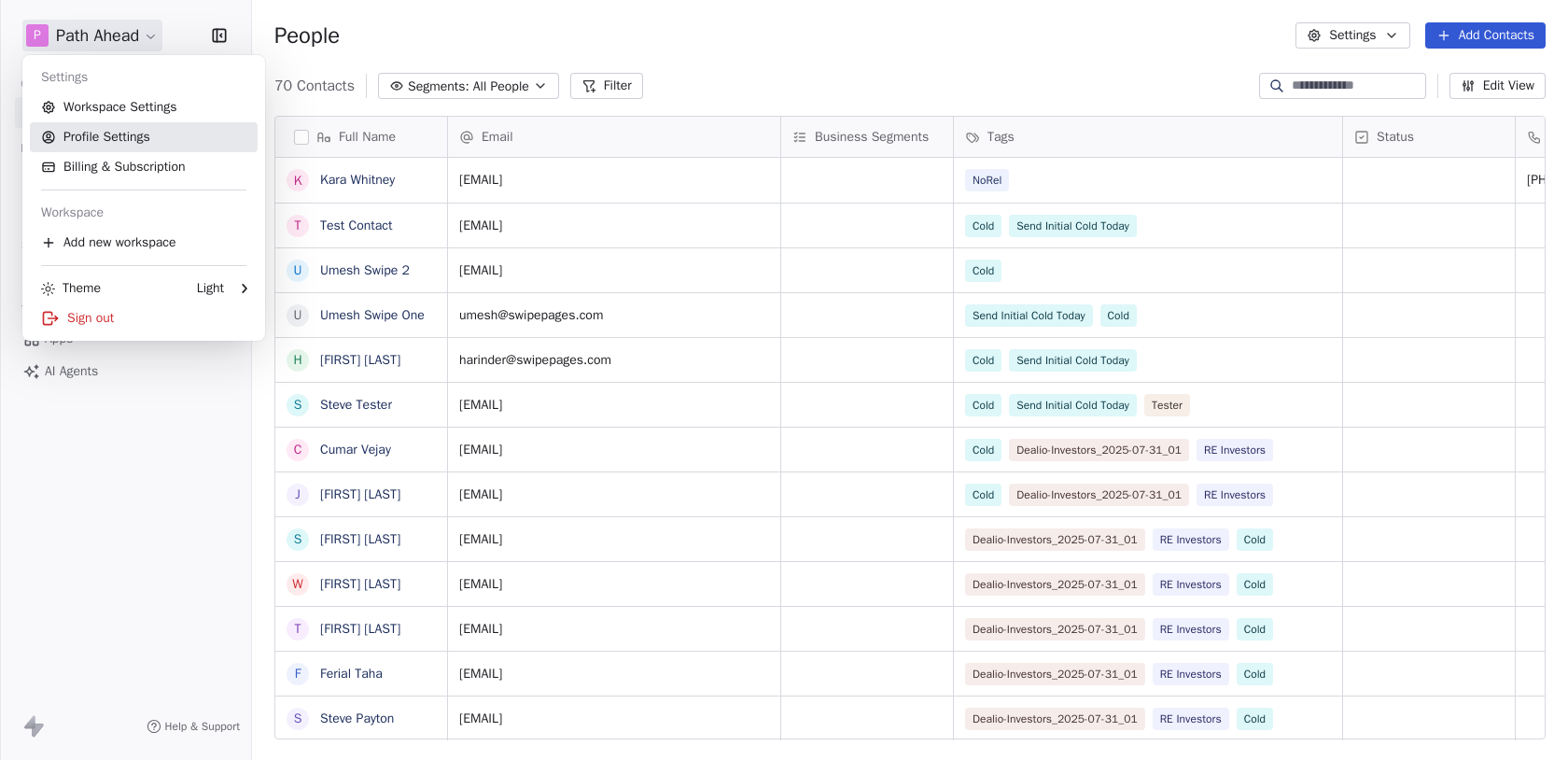 scroll, scrollTop: 0, scrollLeft: 1, axis: horizontal 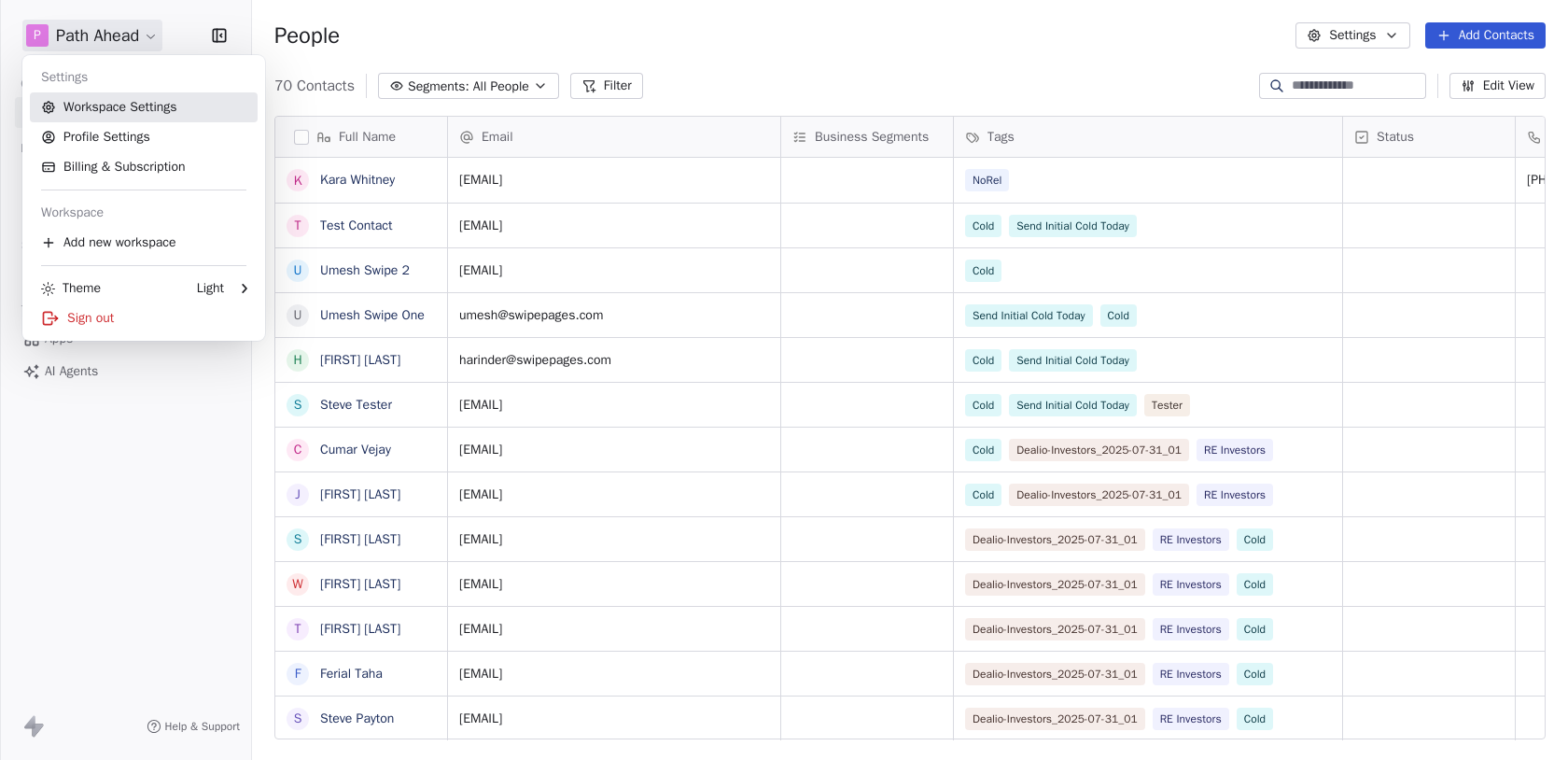 click on "Workspace Settings" at bounding box center (144, 107) 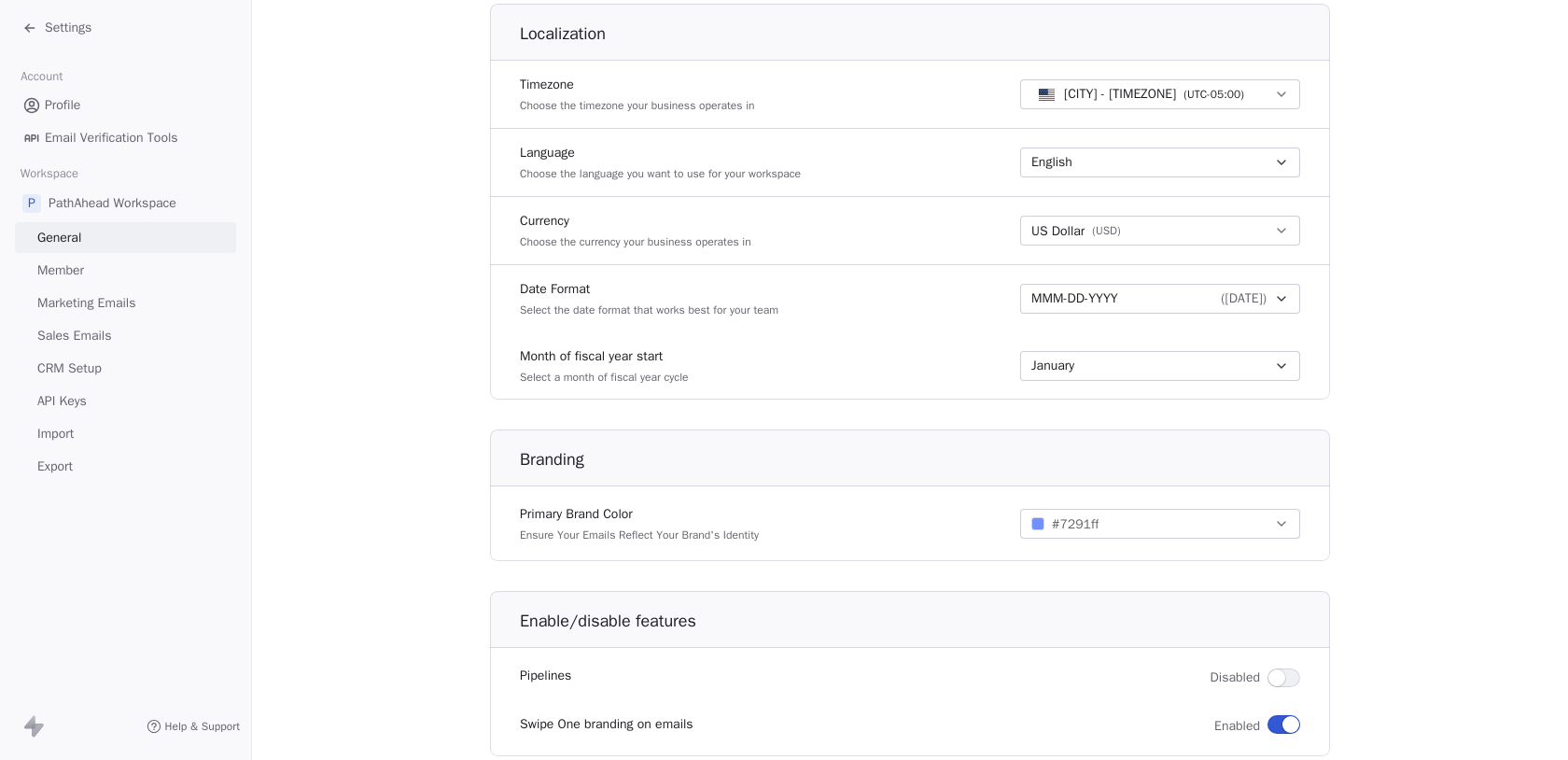 scroll, scrollTop: 841, scrollLeft: 0, axis: vertical 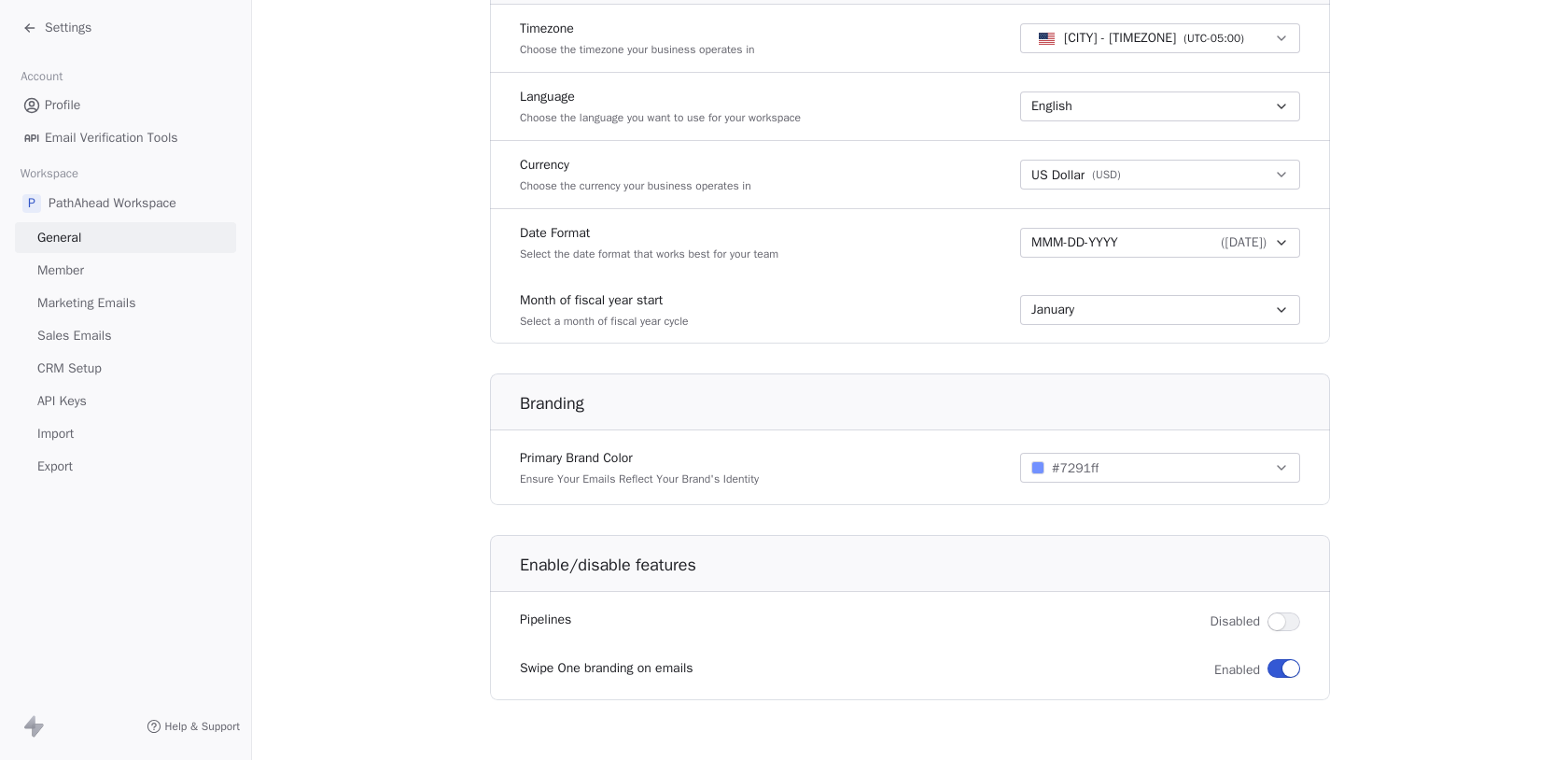 click on "Sales Emails" at bounding box center [74, 335] 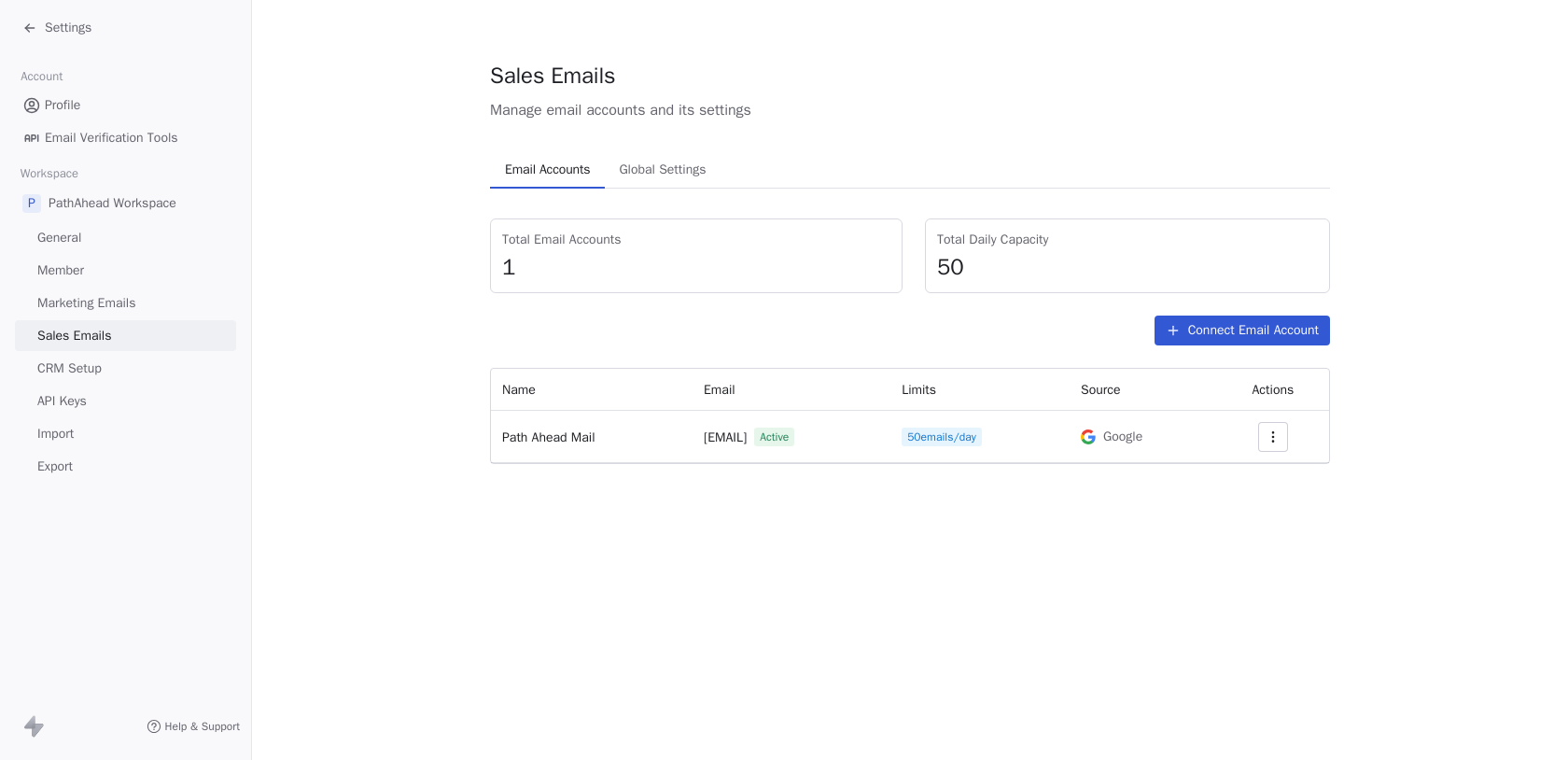 scroll, scrollTop: 0, scrollLeft: 0, axis: both 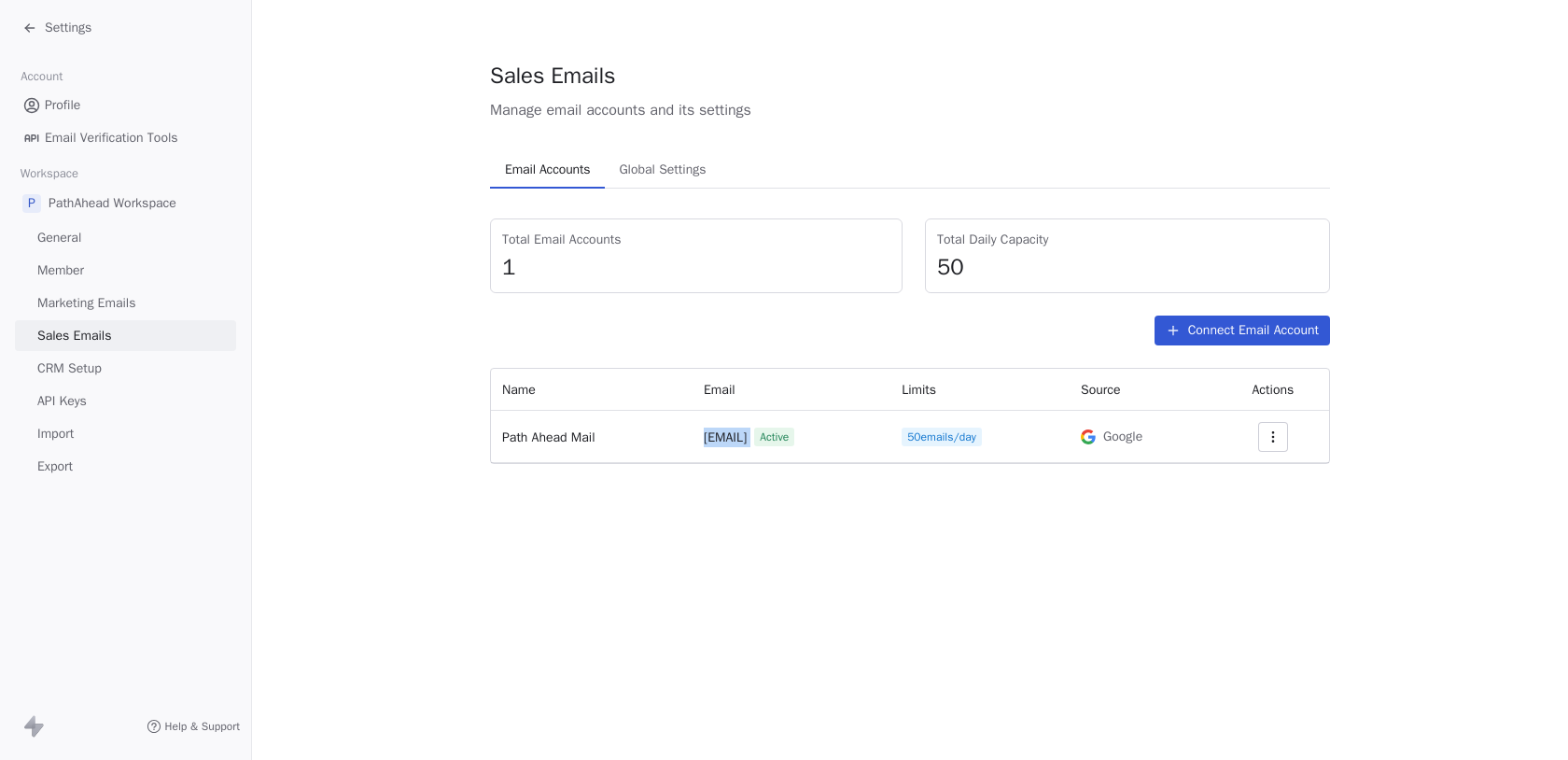 click on "mail.pathahead@gmail.com" at bounding box center [725, 437] 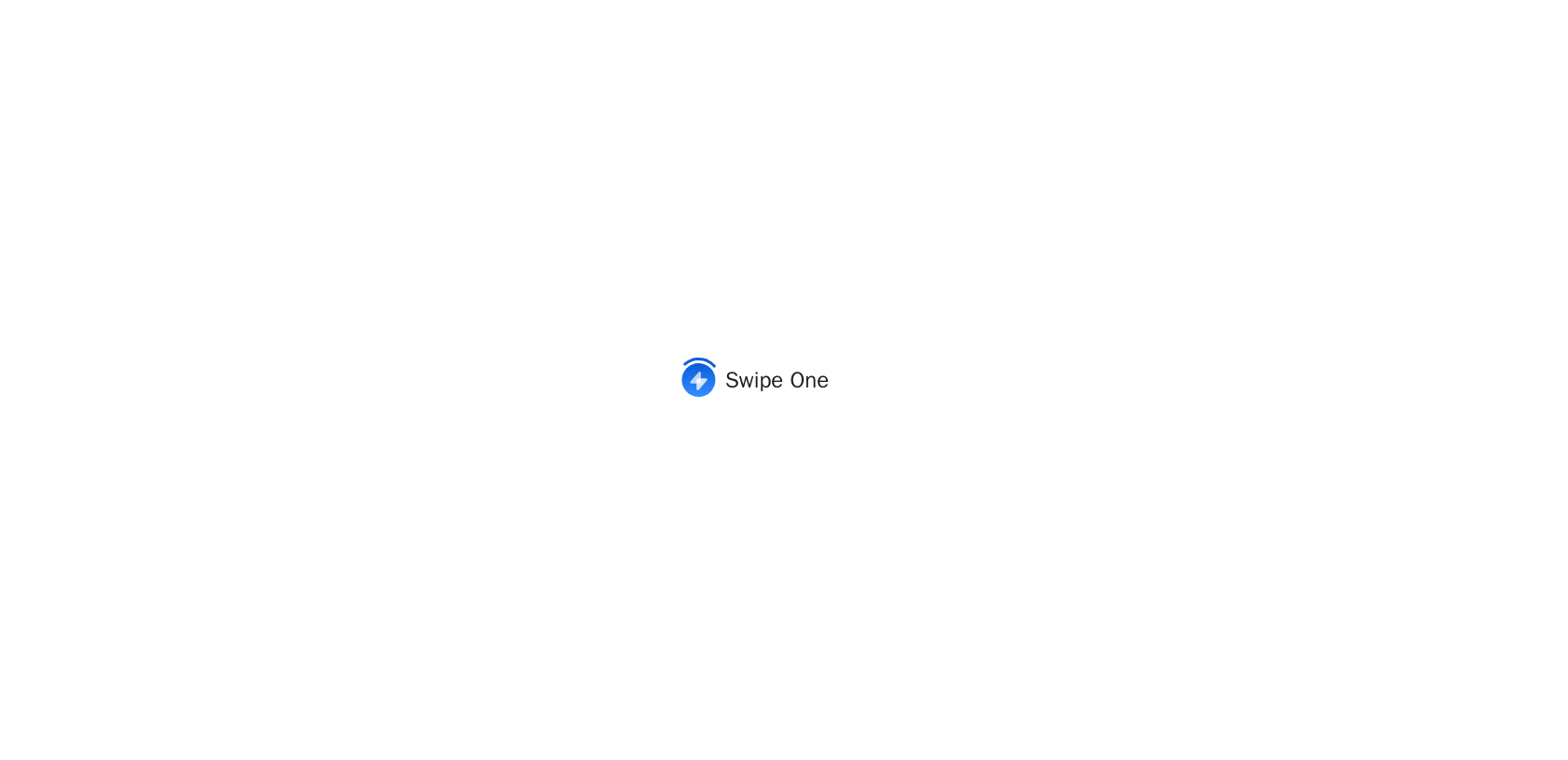 scroll, scrollTop: 0, scrollLeft: 0, axis: both 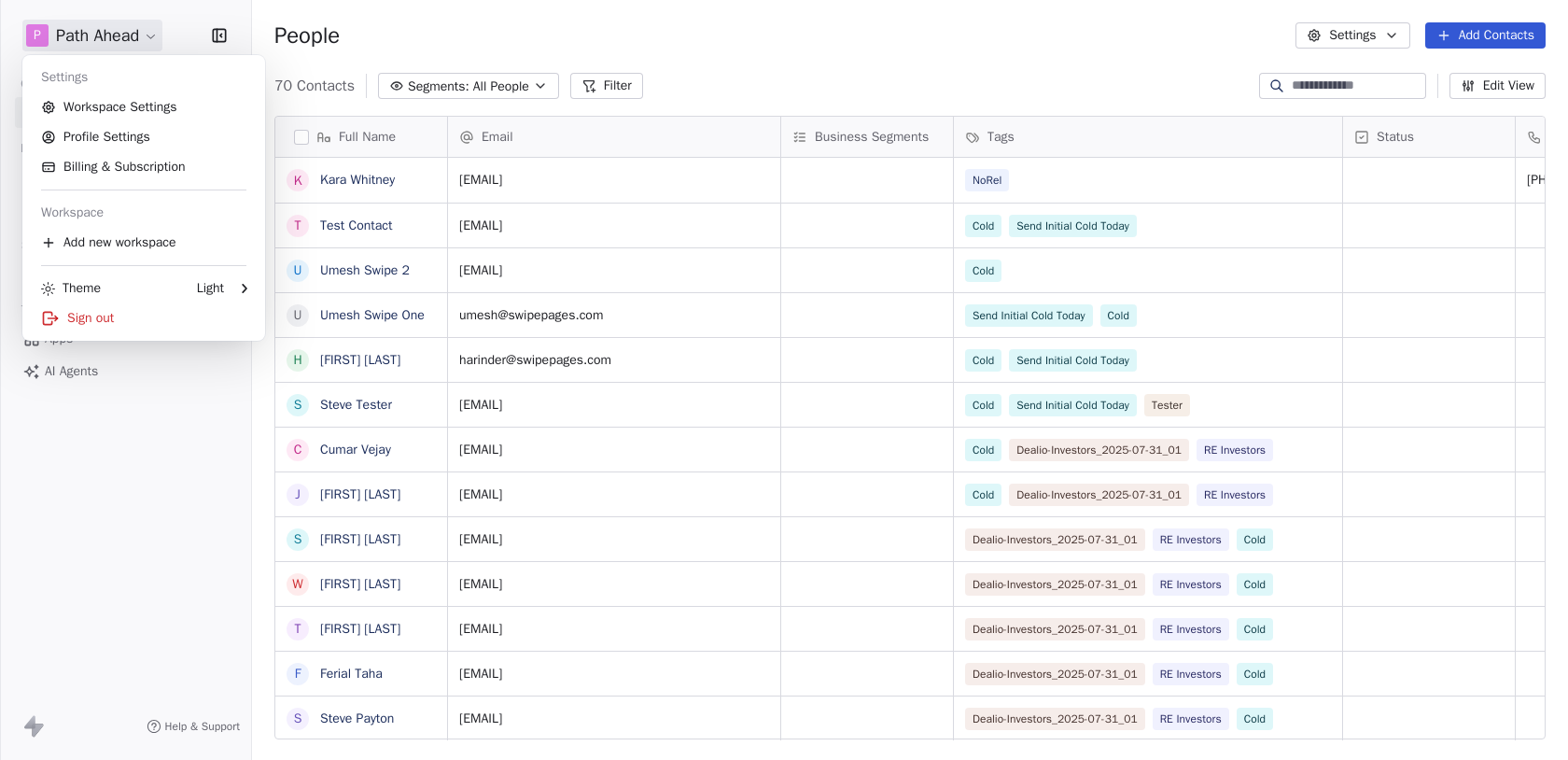 click on "P Path Ahead Contacts People Marketing Workflows Campaigns Sales Sequences Beta Tools Apps AI Agents Help & Support People Settings  Add Contacts 70 Contacts Segments: All People Filter  Edit View Tag Add to Sequence Export Full Name K Kara Whitney T Test Contact U Umesh Swipe 2 U Umesh Swipe One H Harinder Kaur S Steve Tester C Cumar Vejay J John Gaines S Sonia Ardon W Wendell Johnson T Tamar Taylor F Ferial Taha S Steve Payton S Steve Bertucci S Sidney Anderson C Cheryl Mushatt S Stephen Bertucci S Sandra Stephens S Sandra Armstrong R Robert Witkowski J Jeff Carney A Abie Skinner A Allison Fontana A Ashley Thomas A Alex Binder N Noah Moore G George Hodges M Morad Fakhrai R Rich Moore M Mamoun Taha M Mark Freeman M Medhat Ibrahim F Floyd Chauvin Email Business Segments Tags Status Phone Number k@23equity.com NoRel (818) 457-7888 ken@swipeone.app Cold Send Initial Cold Today royanosh786@gmail.com Cold umesh@swipepages.com Send Initial Cold Today Cold harinder@swipepages.com Cold Send Initial Cold Today Cold" at bounding box center (784, 380) 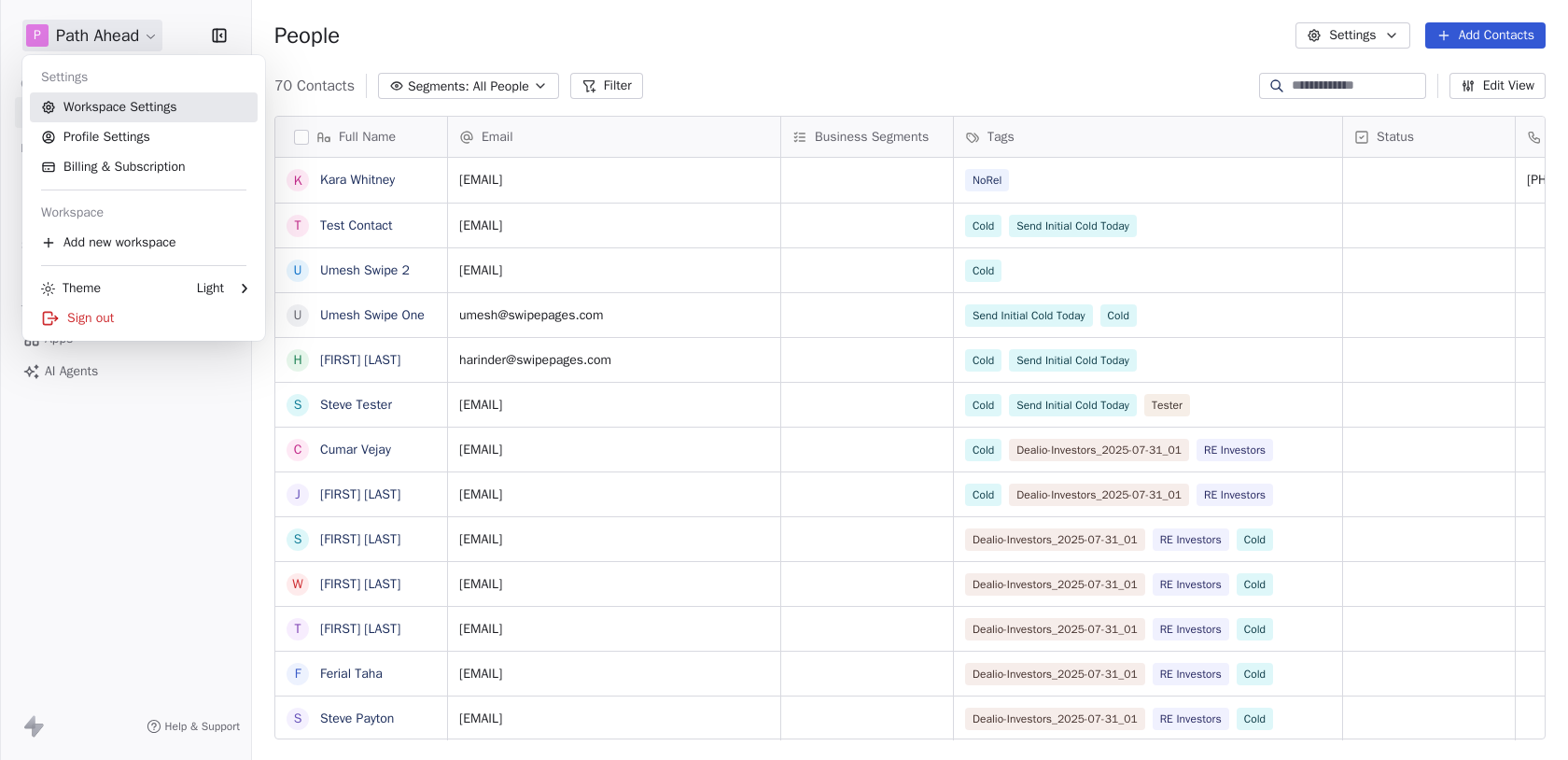 click on "Workspace Settings" at bounding box center (144, 107) 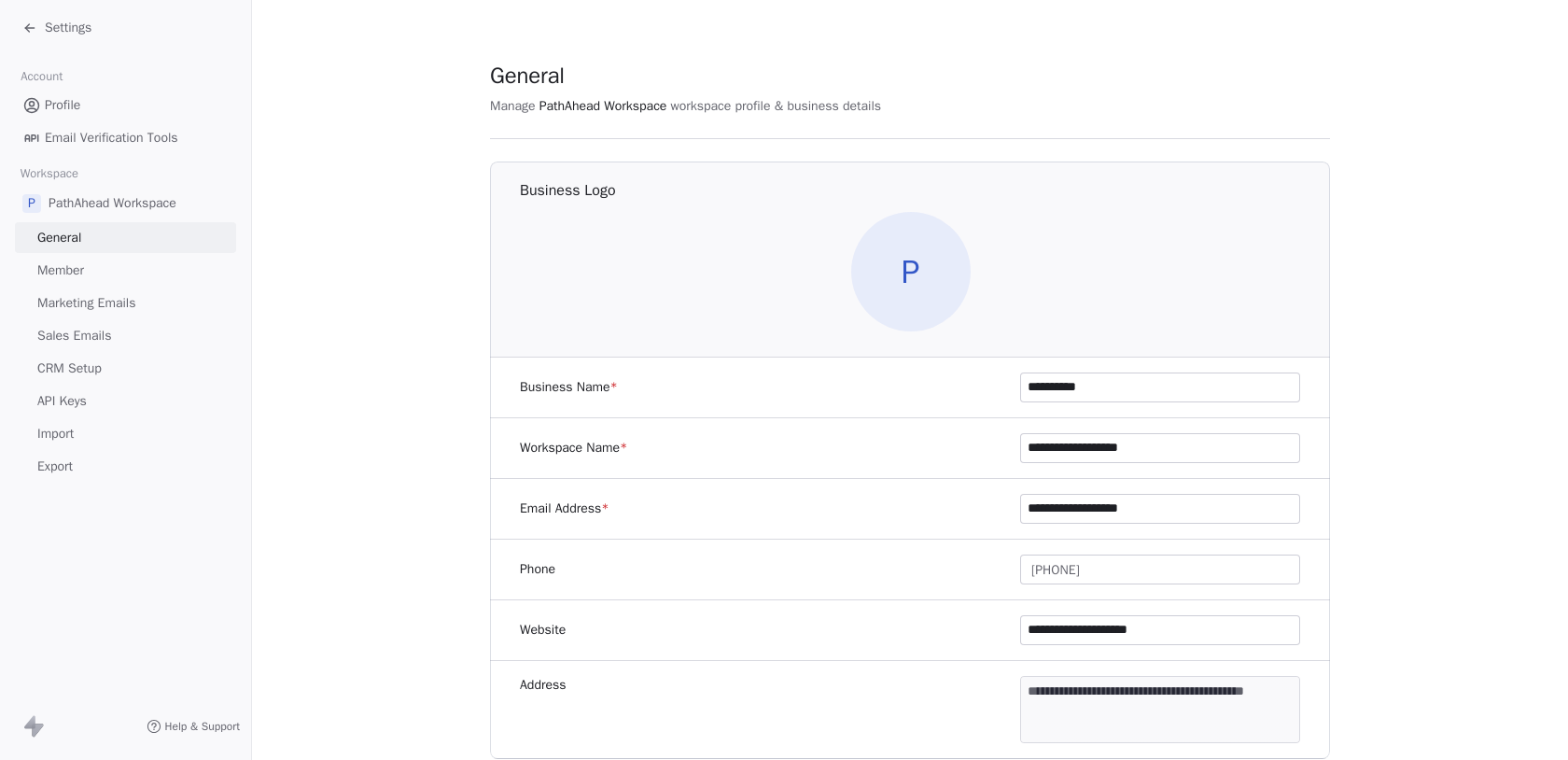 click on "Sales Emails" at bounding box center [74, 335] 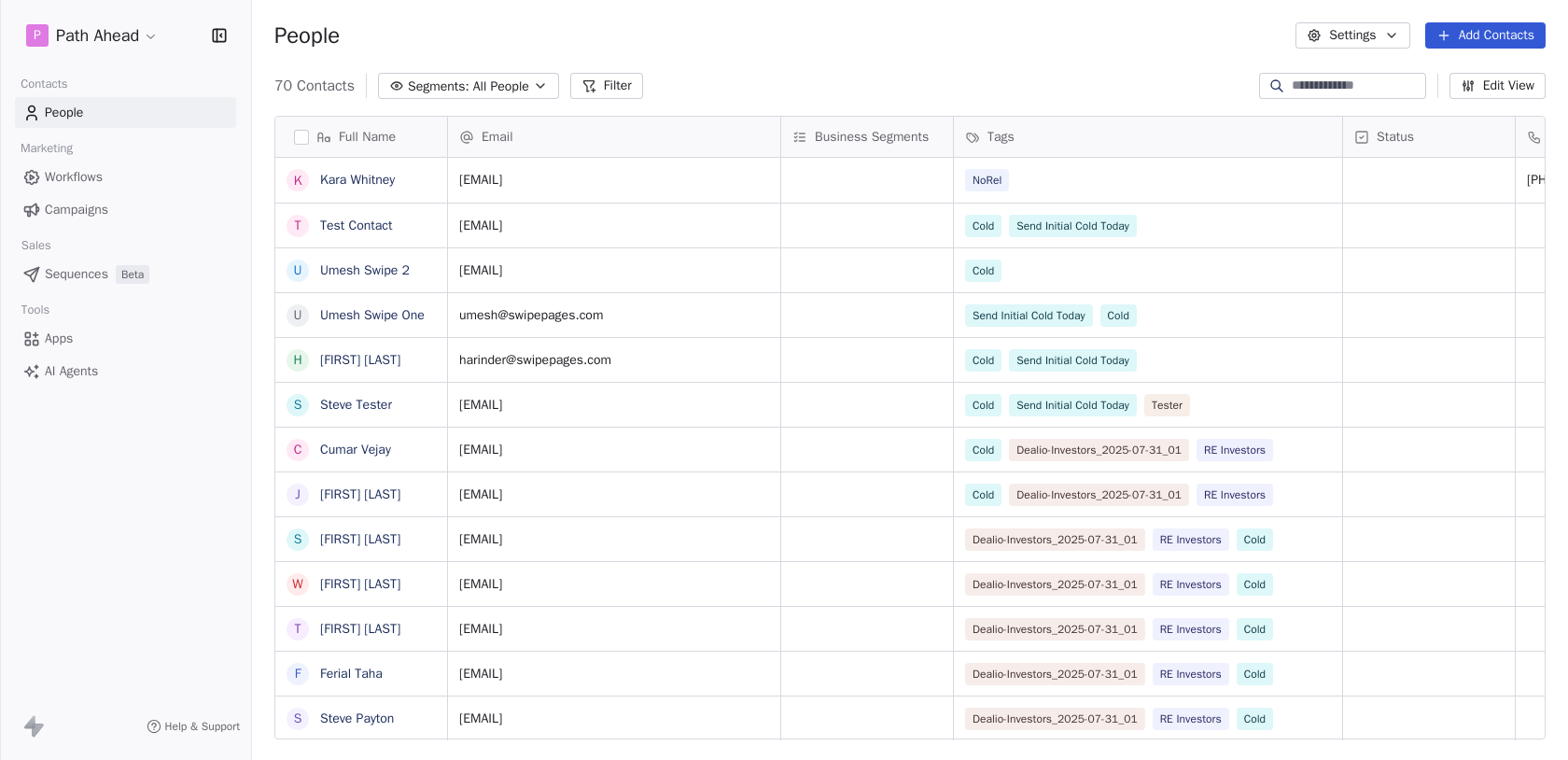 scroll, scrollTop: 0, scrollLeft: 1, axis: horizontal 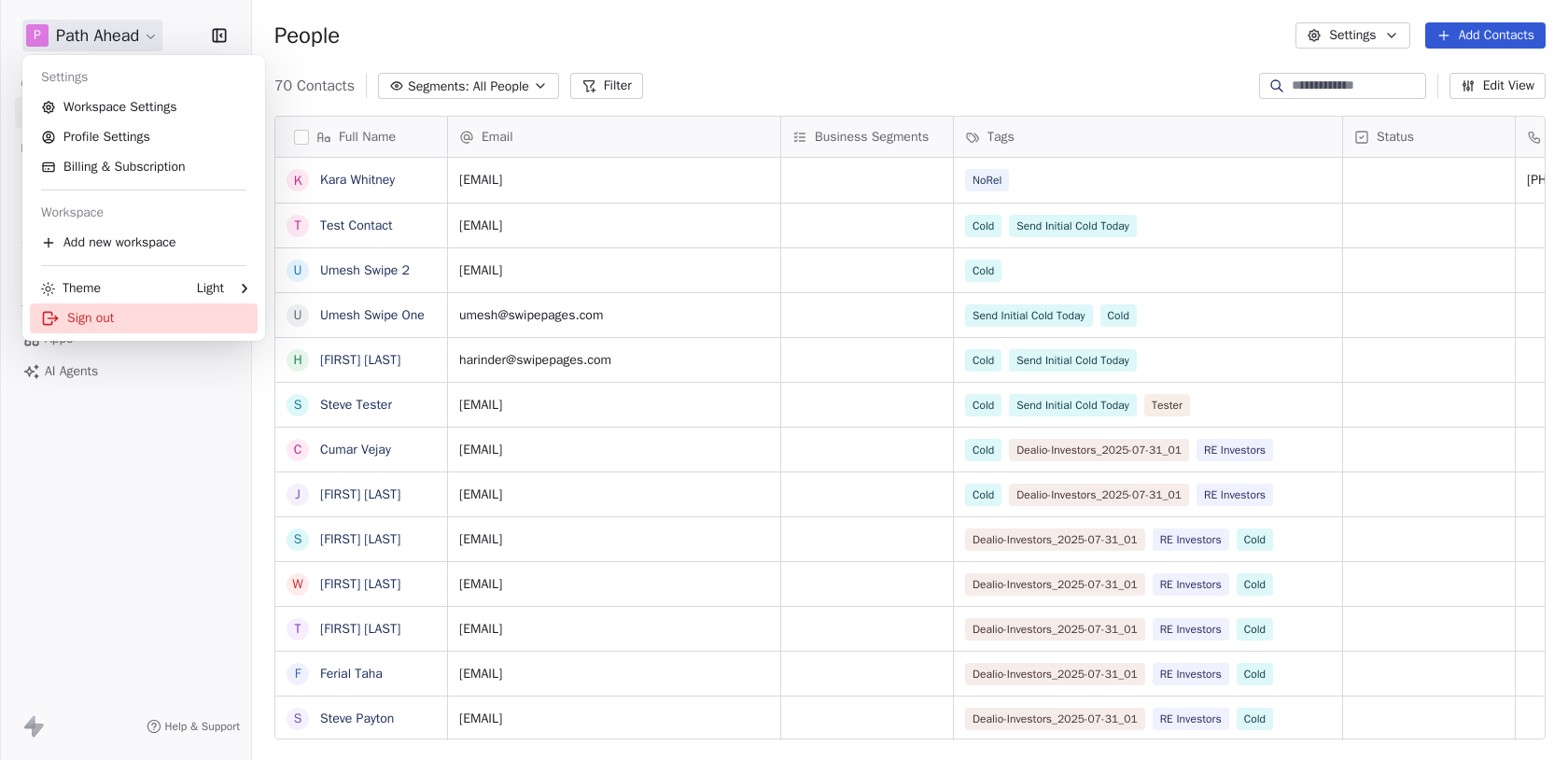 click on "Sign out" at bounding box center (144, 318) 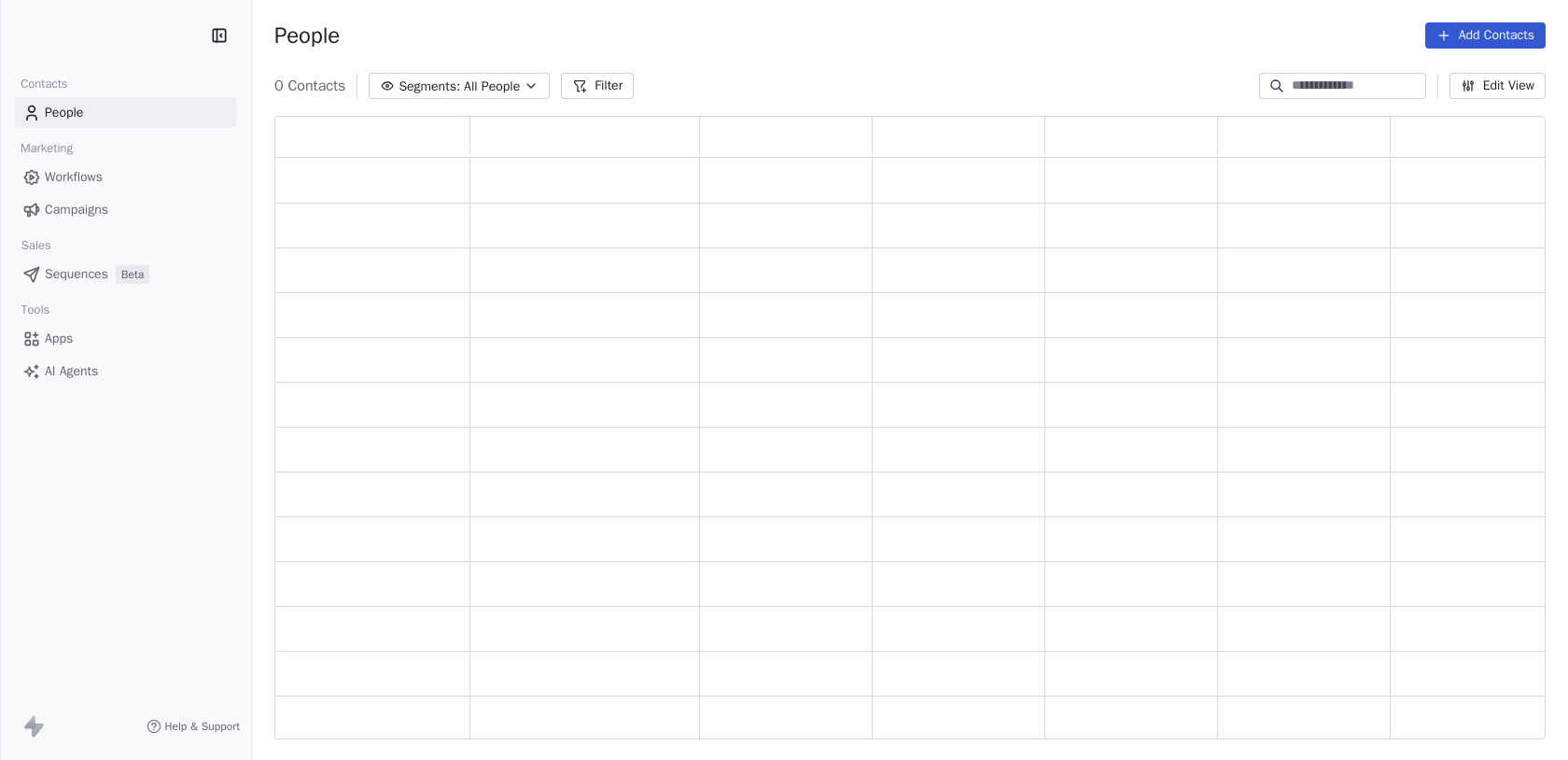 scroll, scrollTop: 0, scrollLeft: 0, axis: both 